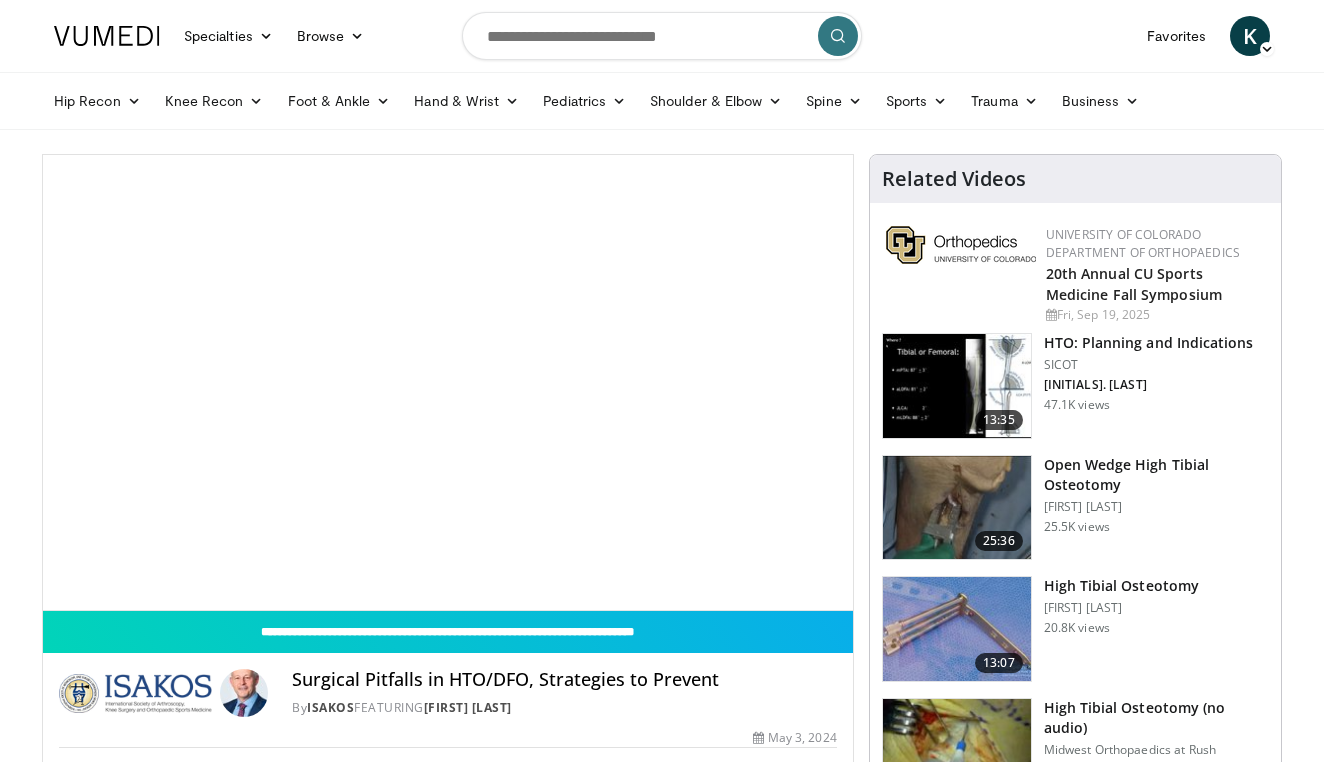 scroll, scrollTop: 0, scrollLeft: 0, axis: both 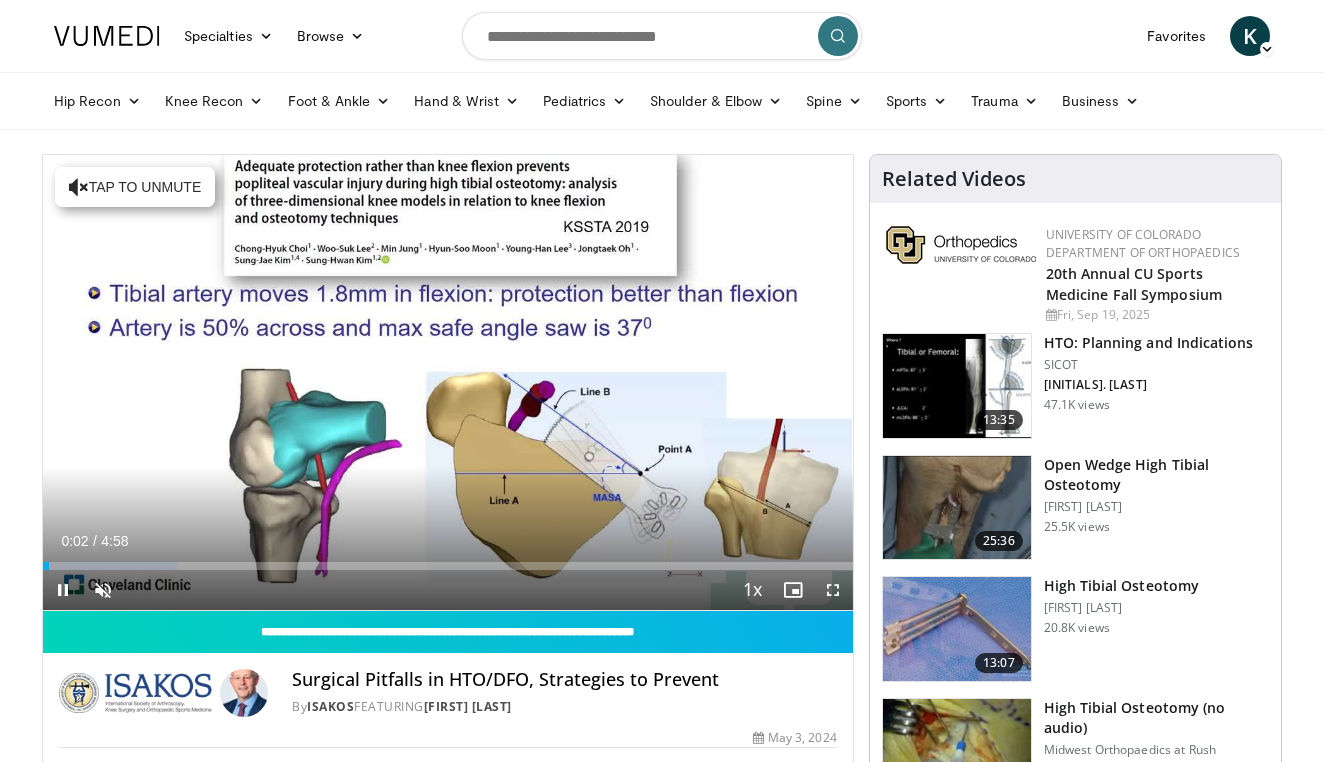 click at bounding box center (63, 590) 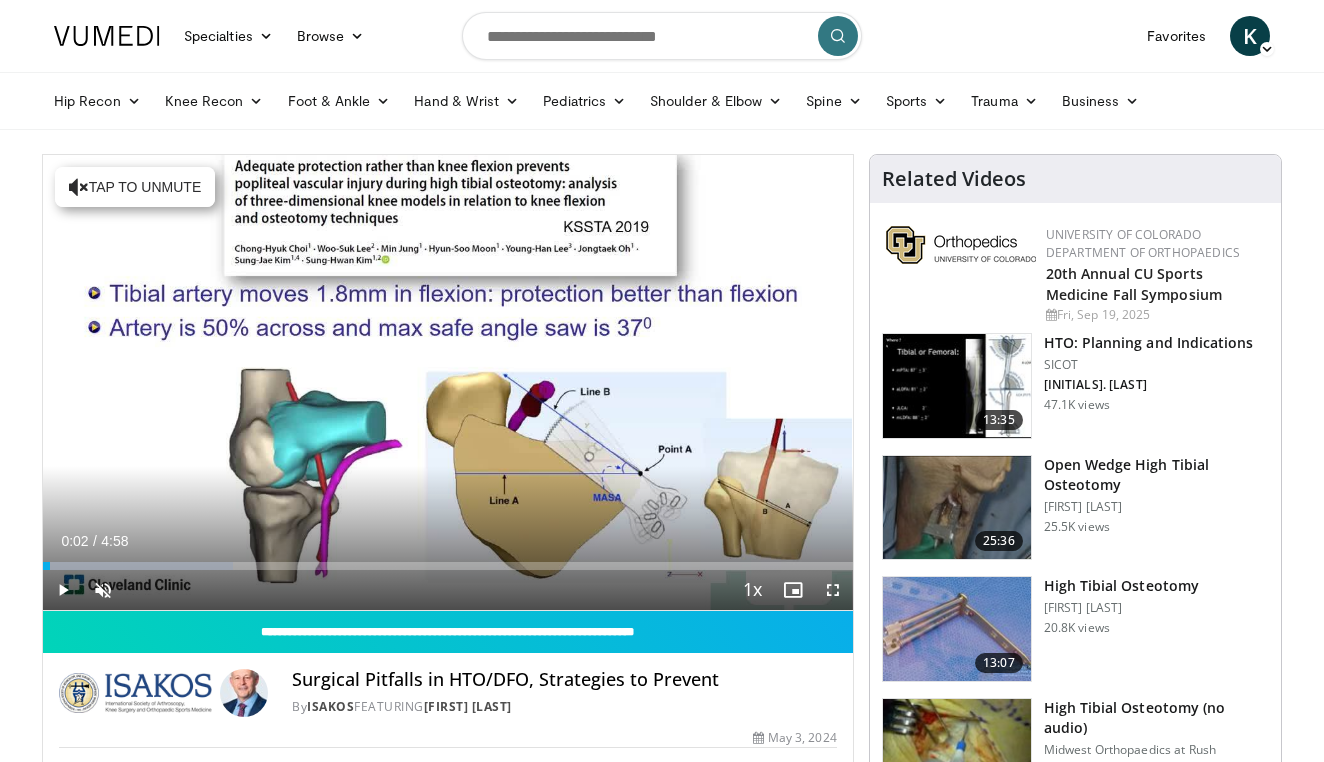 click at bounding box center (63, 590) 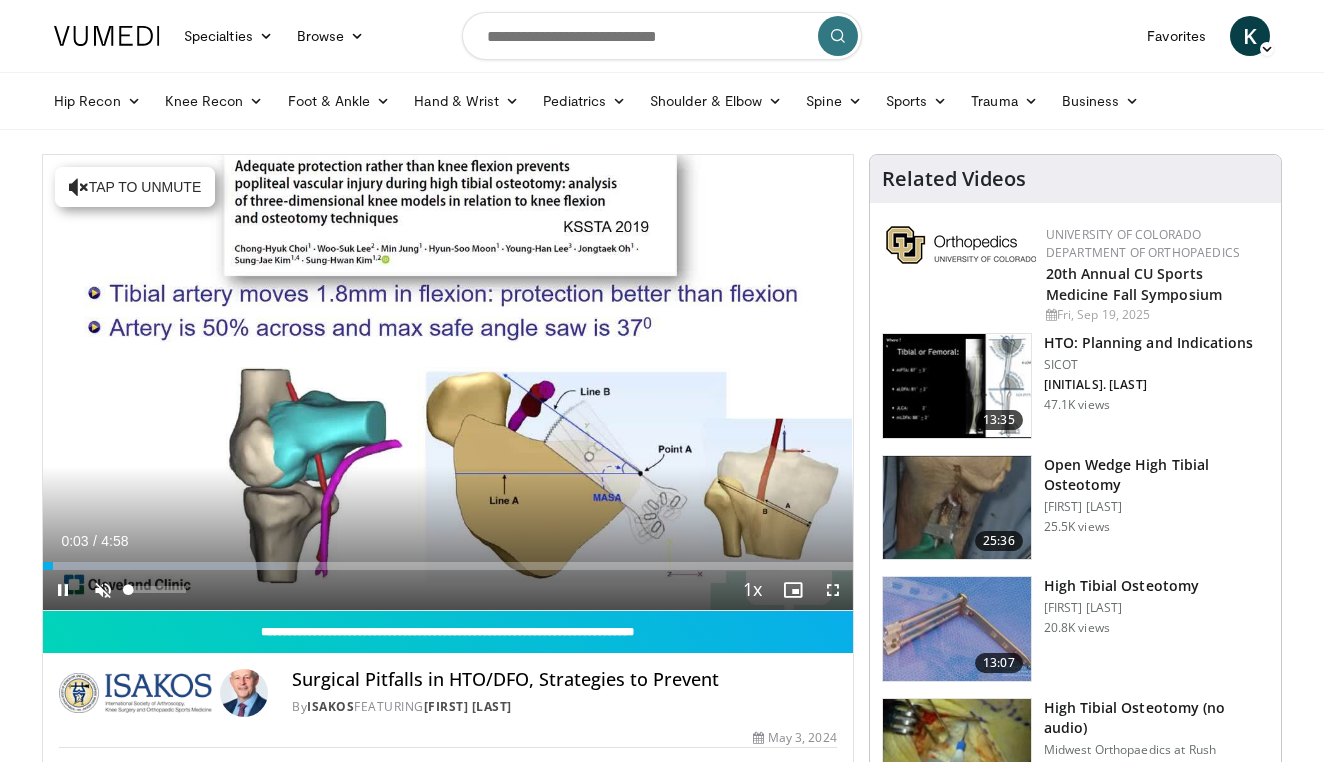 click at bounding box center (103, 590) 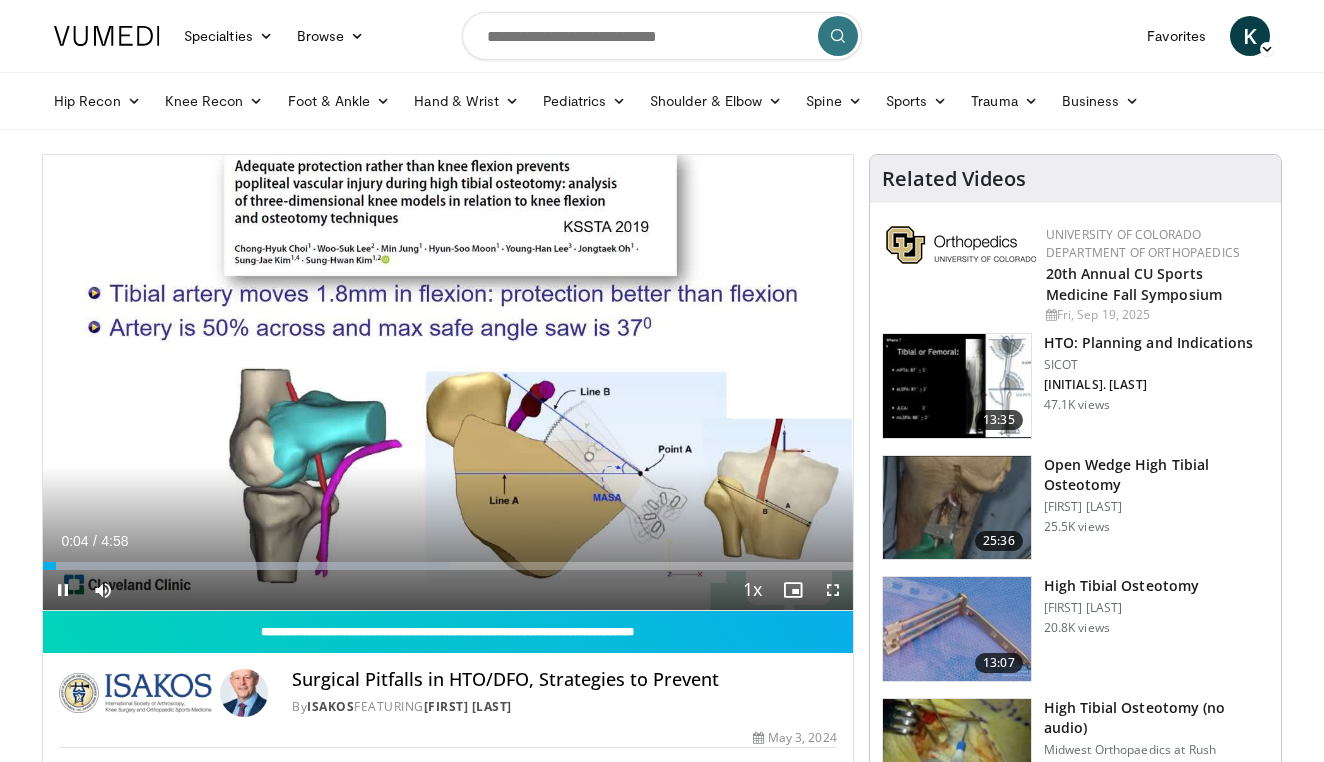 click at bounding box center (63, 590) 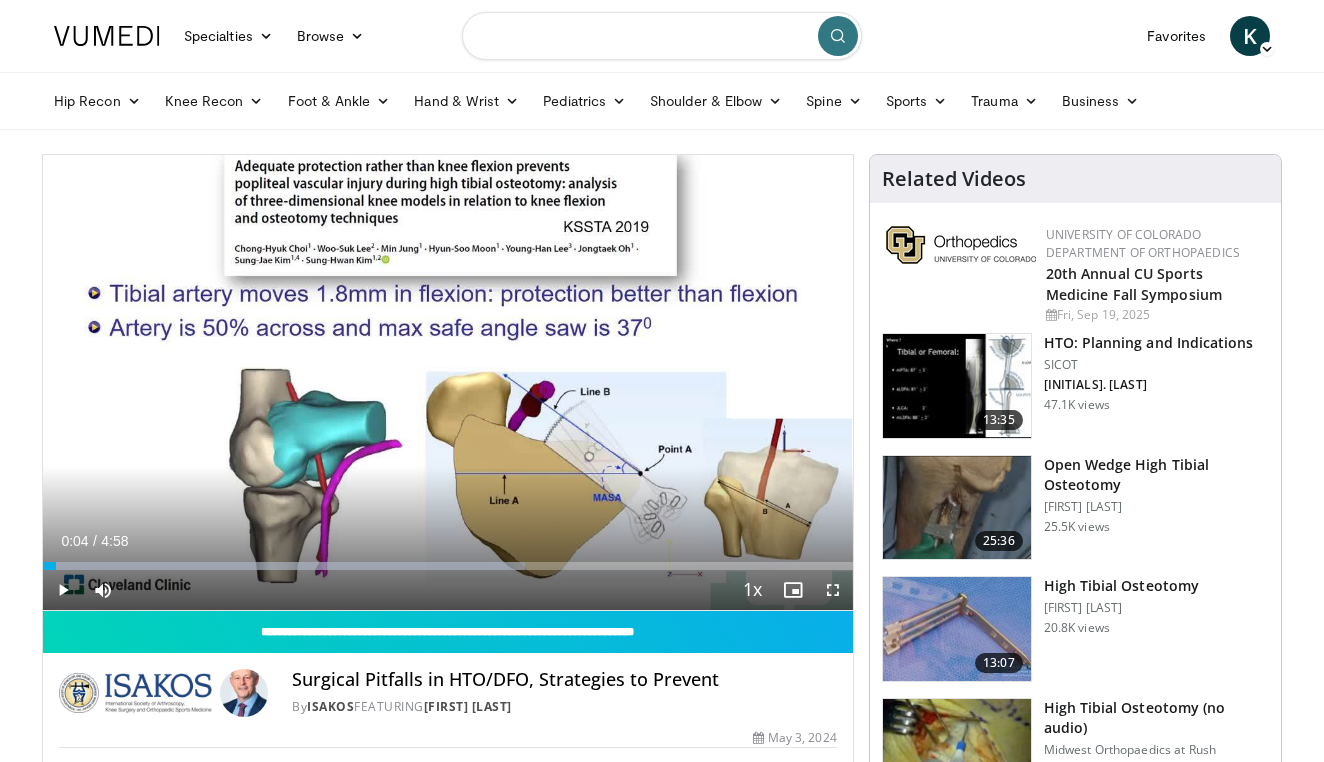 click at bounding box center (662, 36) 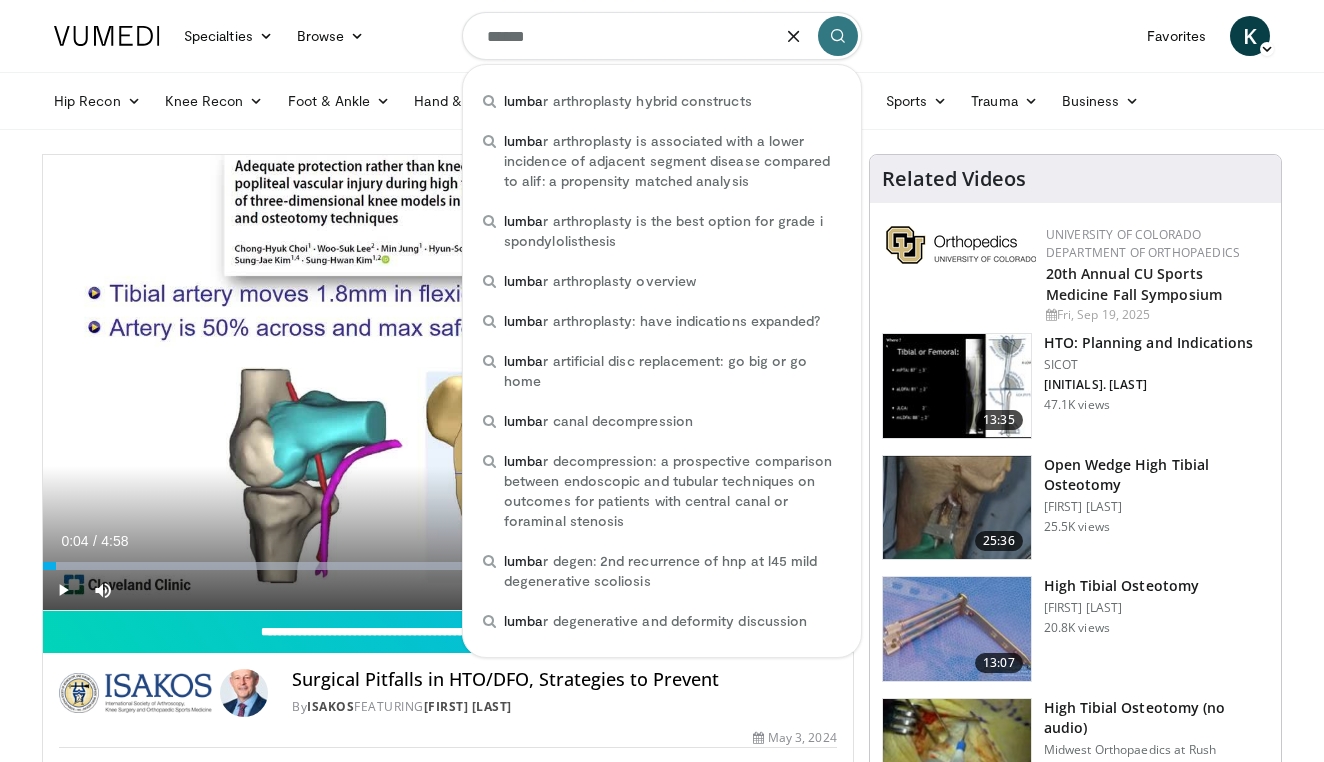 type on "*******" 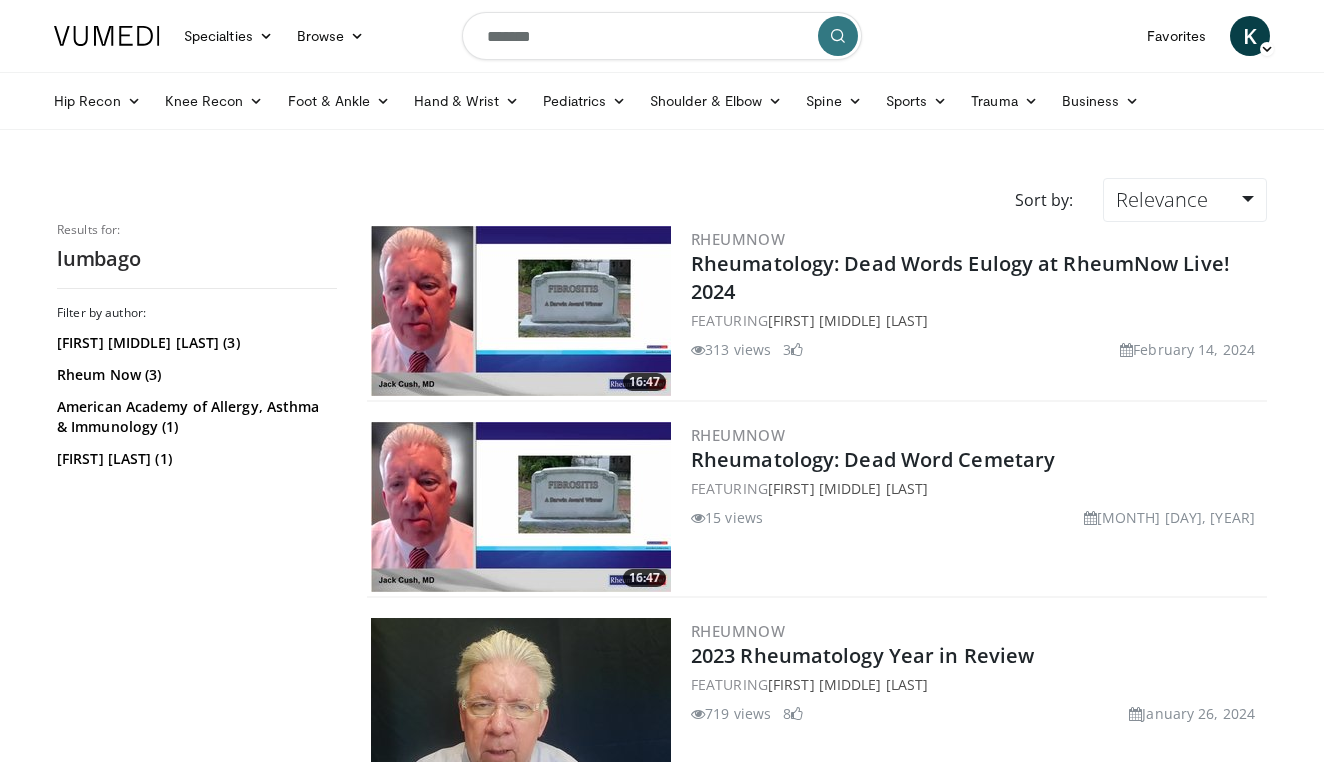 scroll, scrollTop: 0, scrollLeft: 0, axis: both 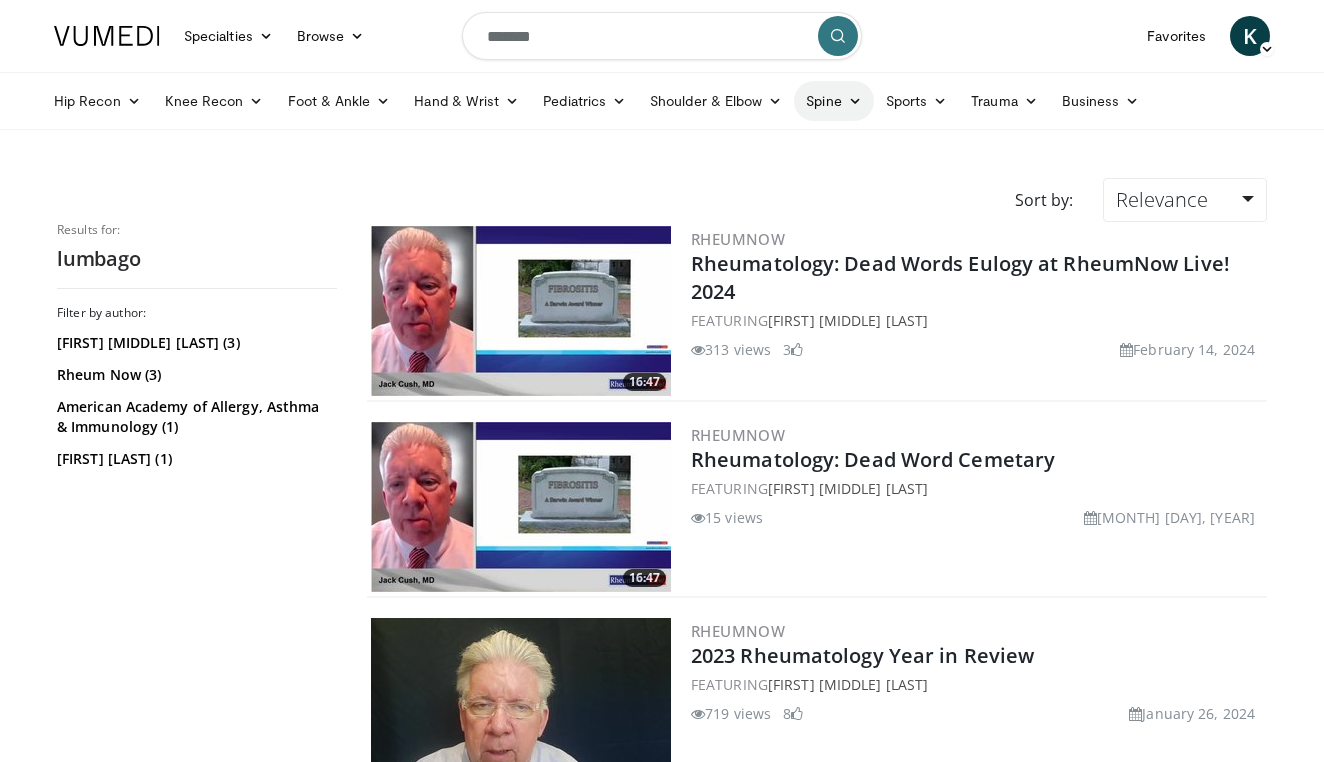 click on "Spine" at bounding box center [833, 101] 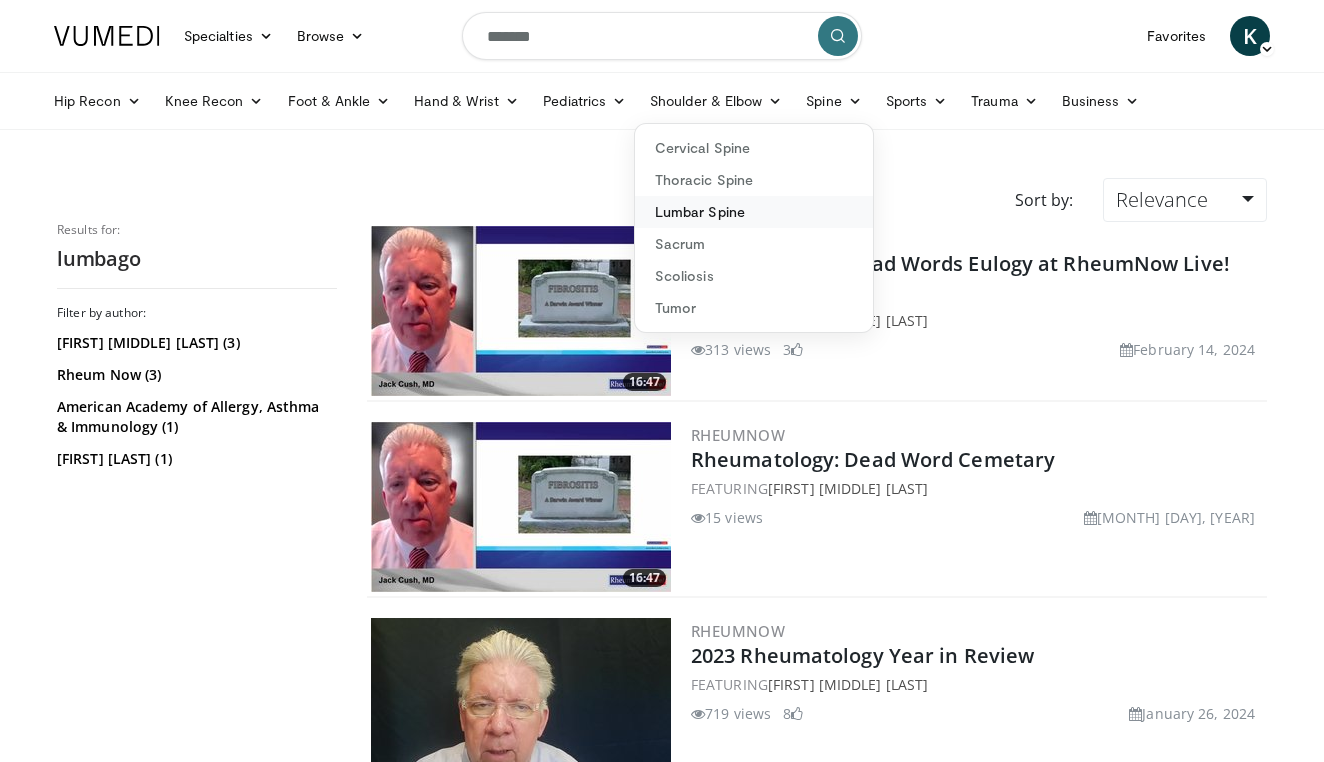 click on "Lumbar Spine" at bounding box center (754, 212) 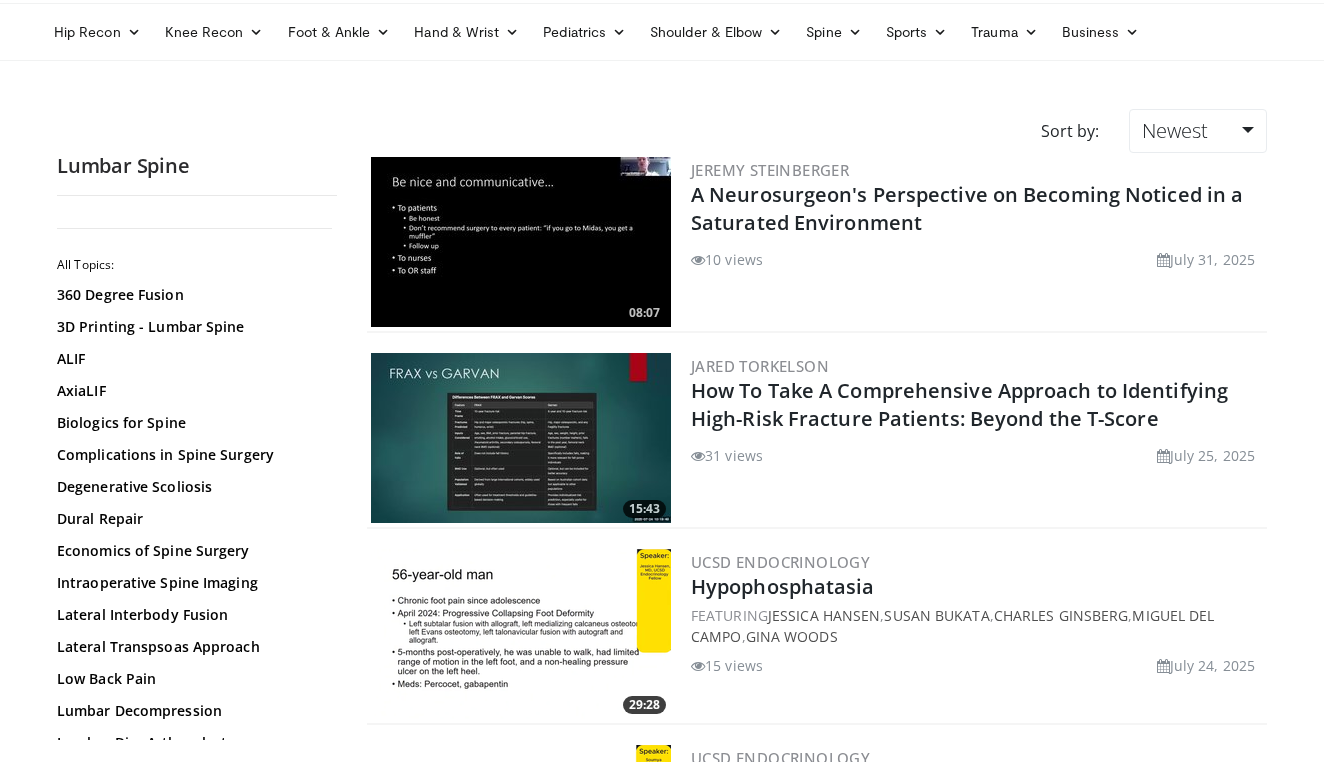 scroll, scrollTop: 71, scrollLeft: 0, axis: vertical 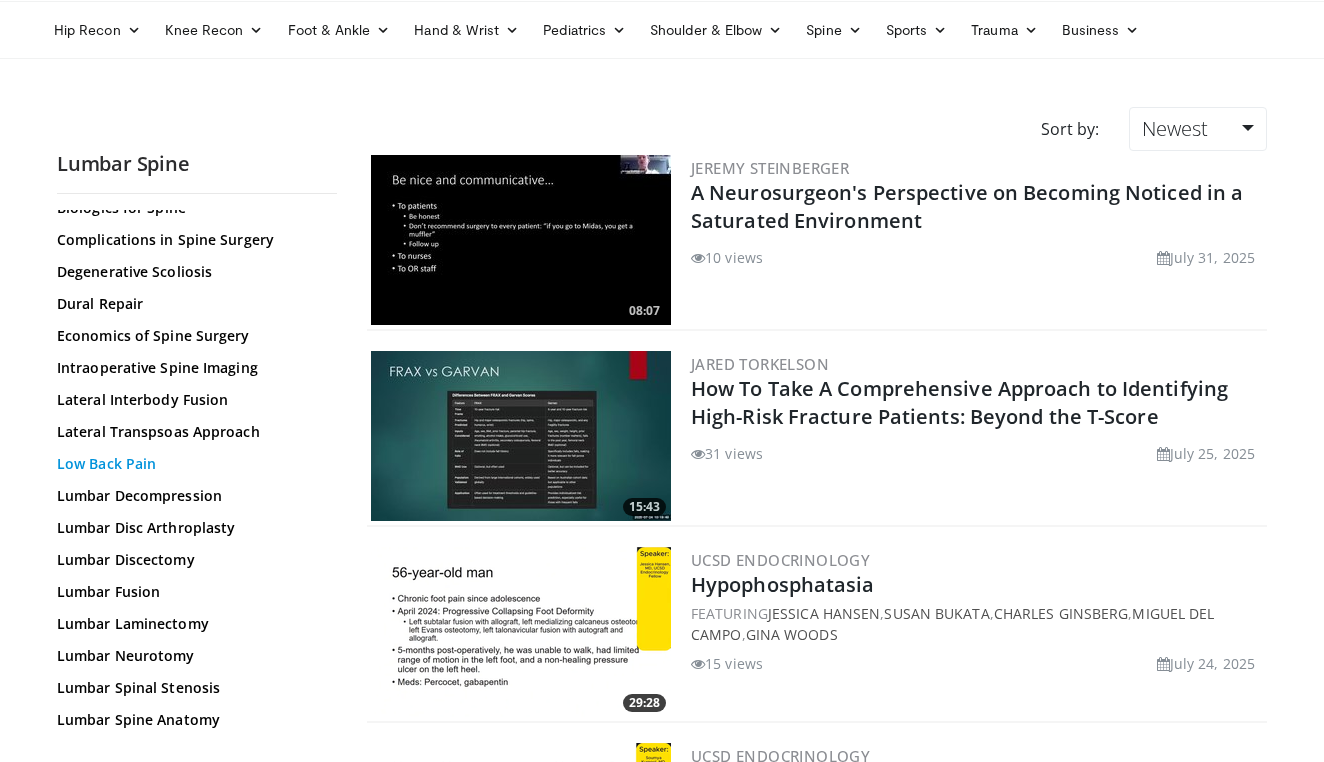 click on "Low Back Pain" at bounding box center (192, 464) 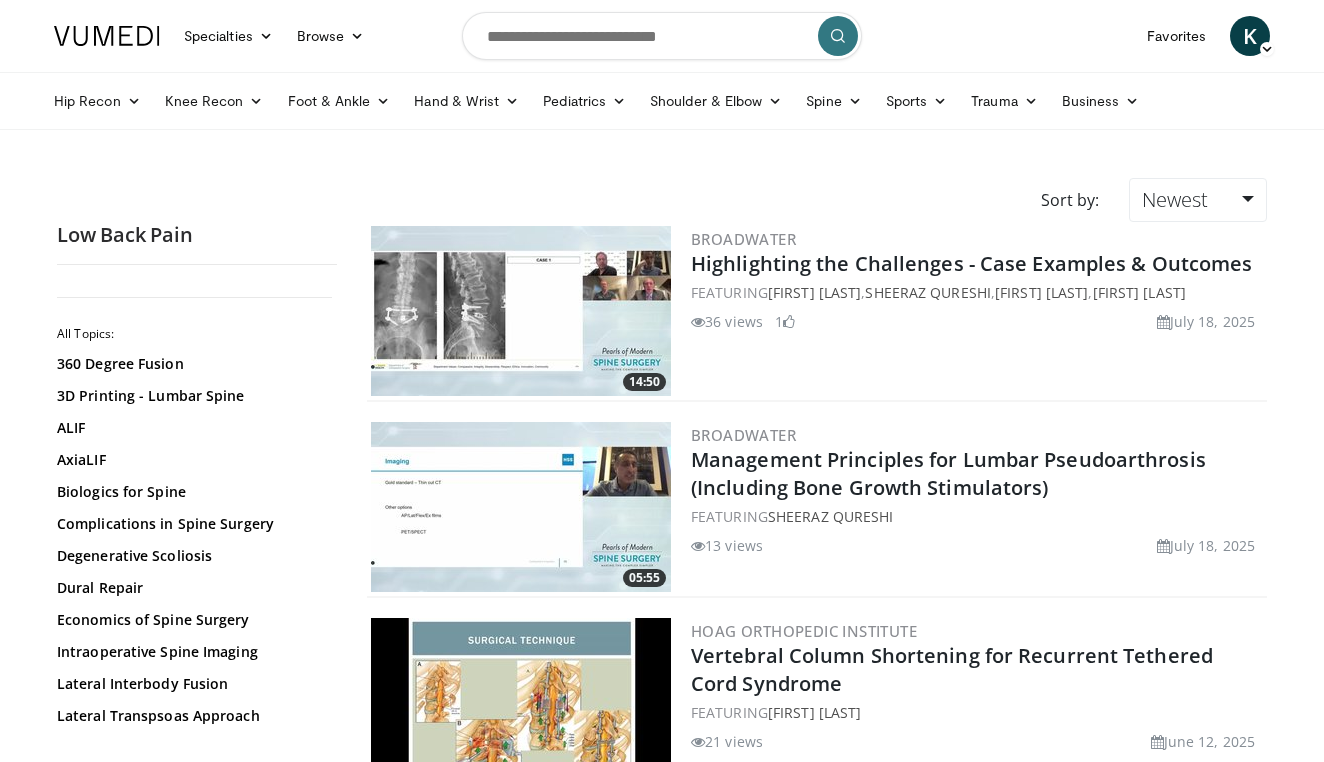 scroll, scrollTop: 0, scrollLeft: 0, axis: both 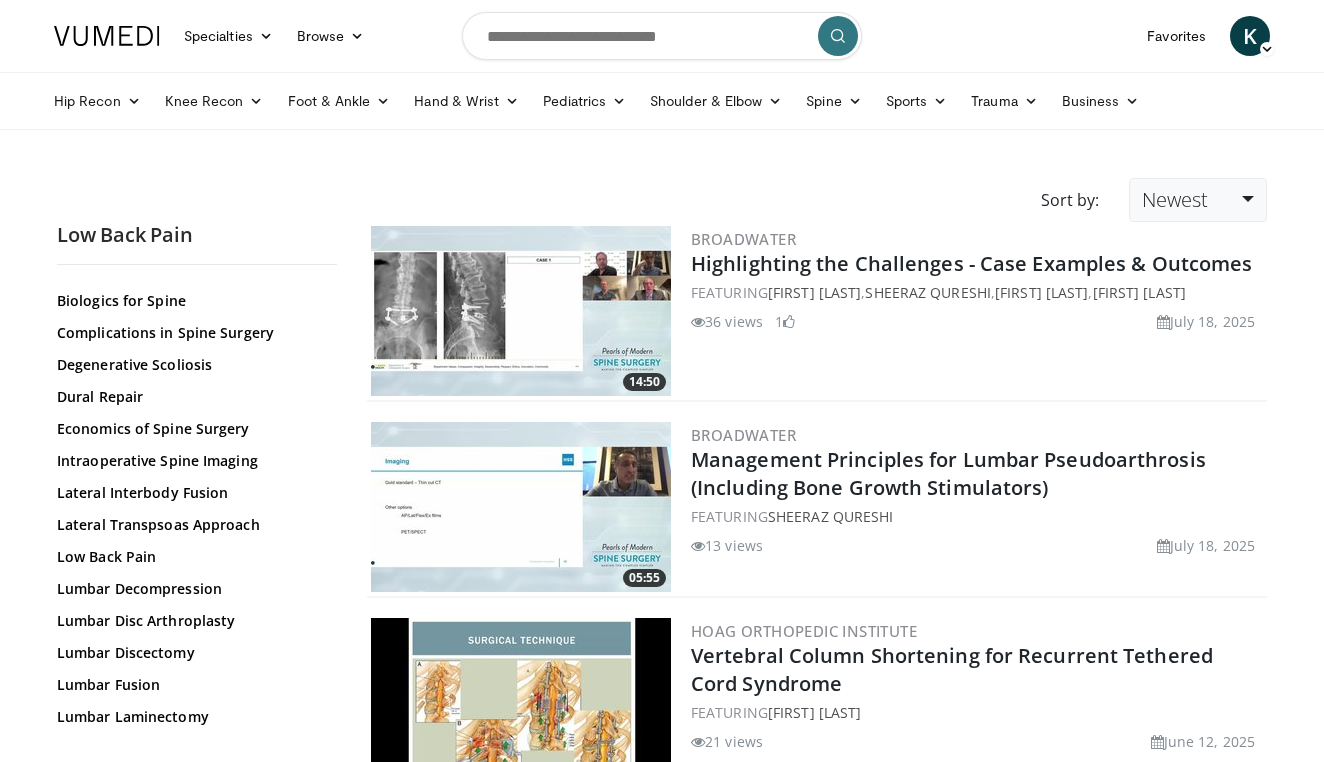 click on "Newest" at bounding box center [1198, 200] 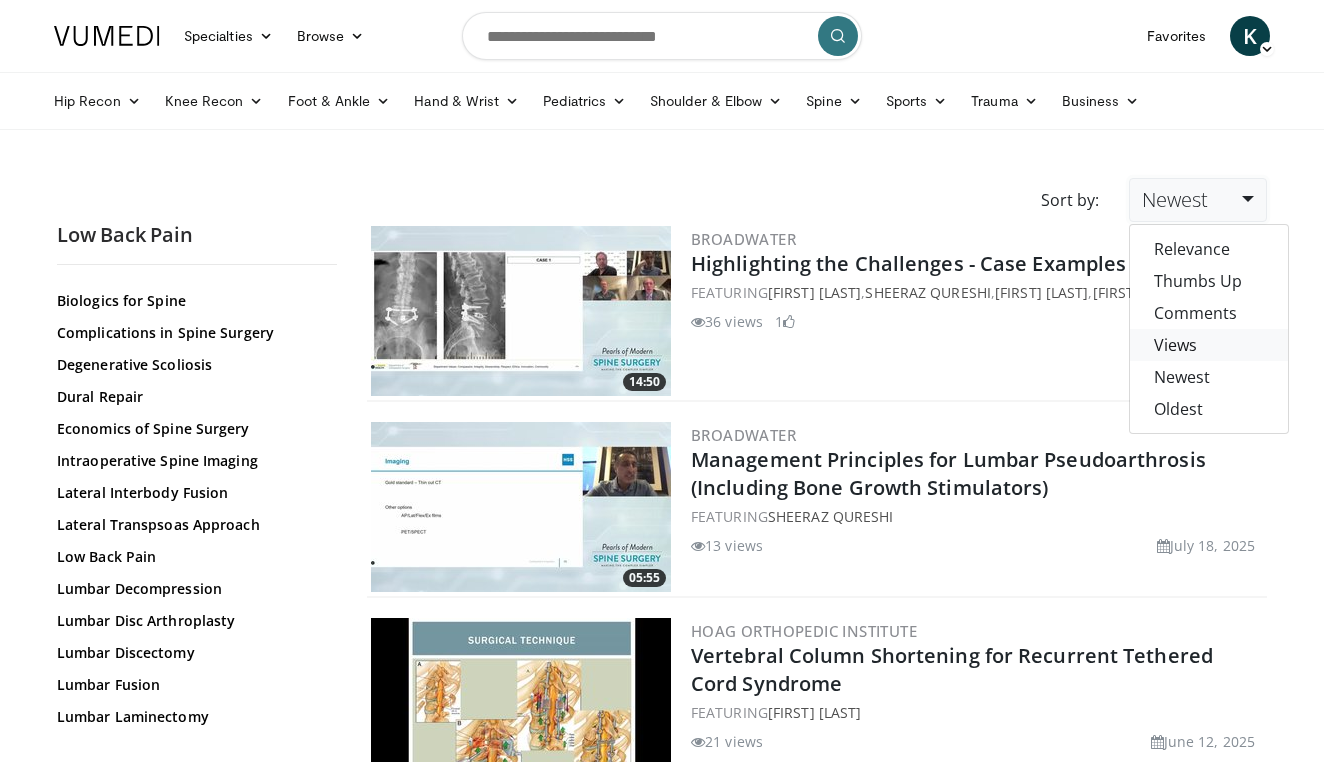click on "Views" at bounding box center (1209, 345) 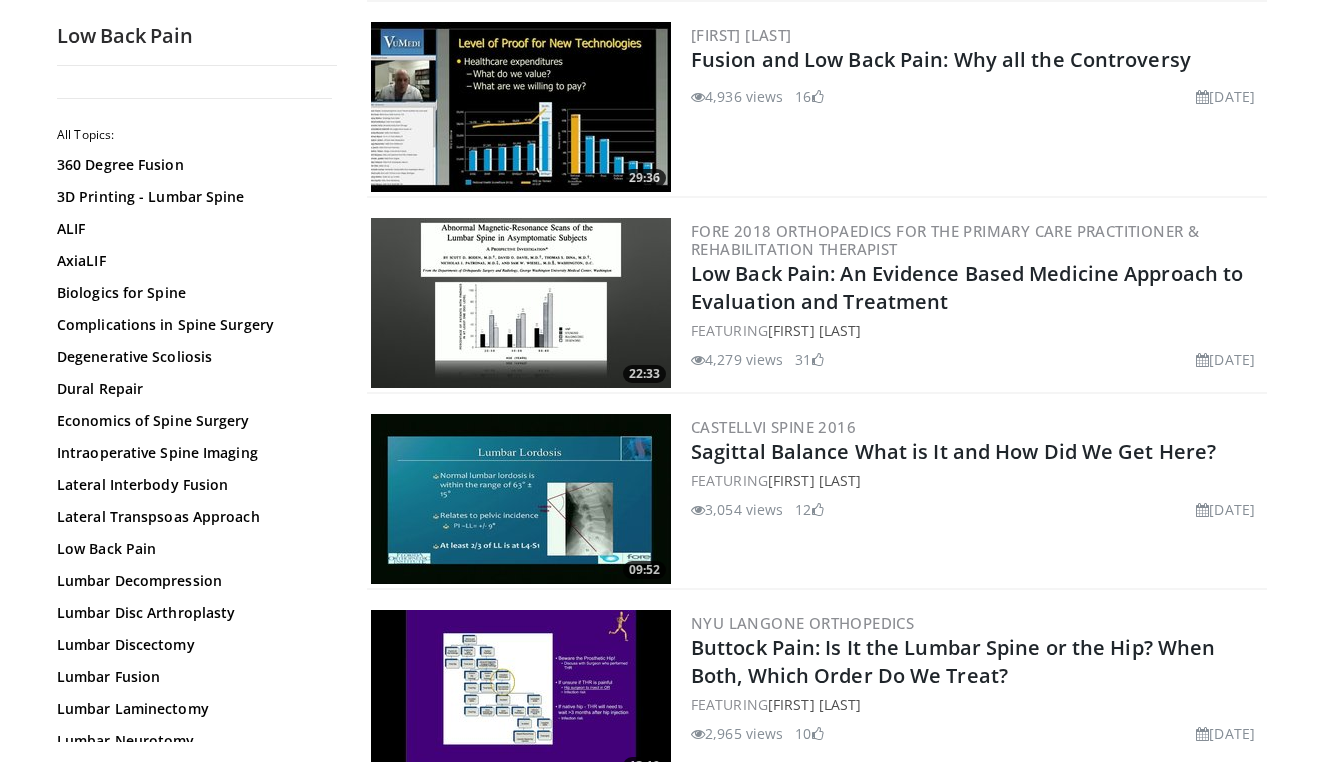 scroll, scrollTop: 793, scrollLeft: 0, axis: vertical 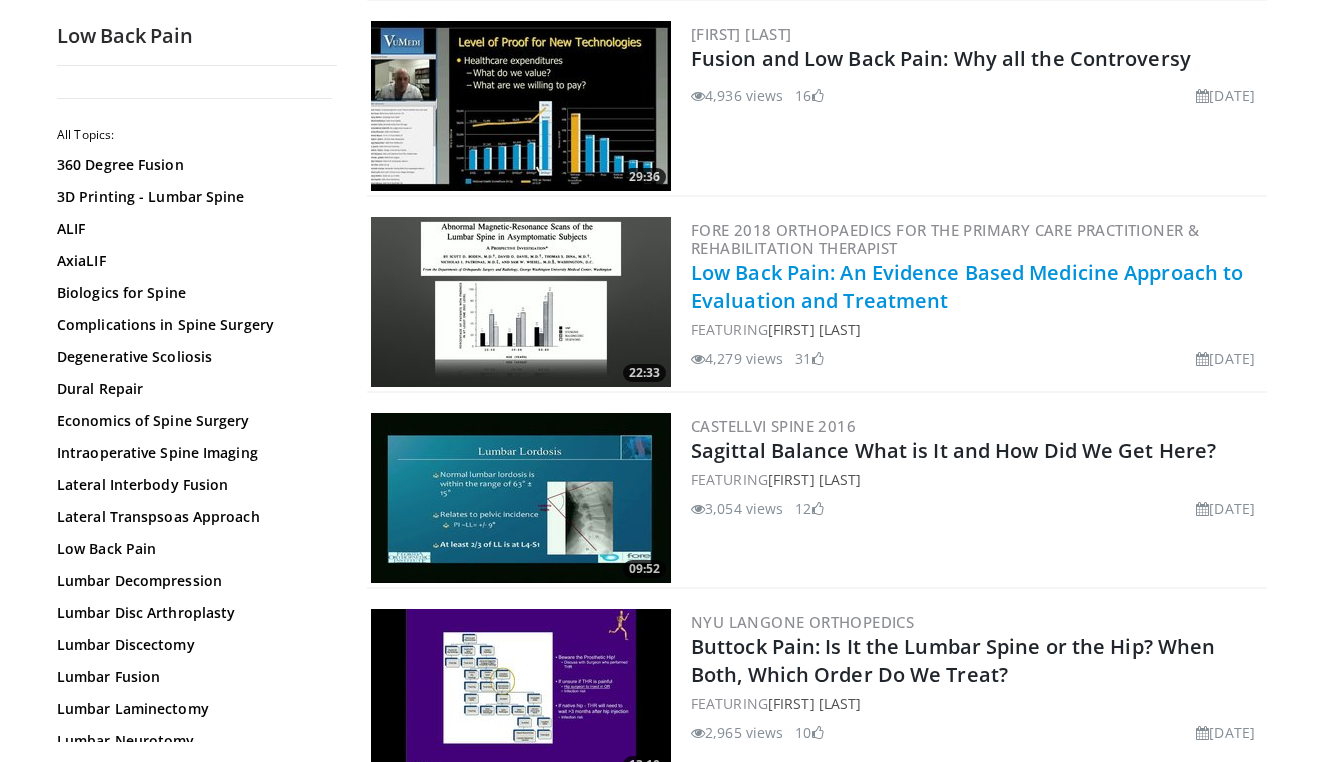 click on "Low Back Pain: An Evidence Based Medicine Approach to Evaluation and Treatment" at bounding box center (967, 286) 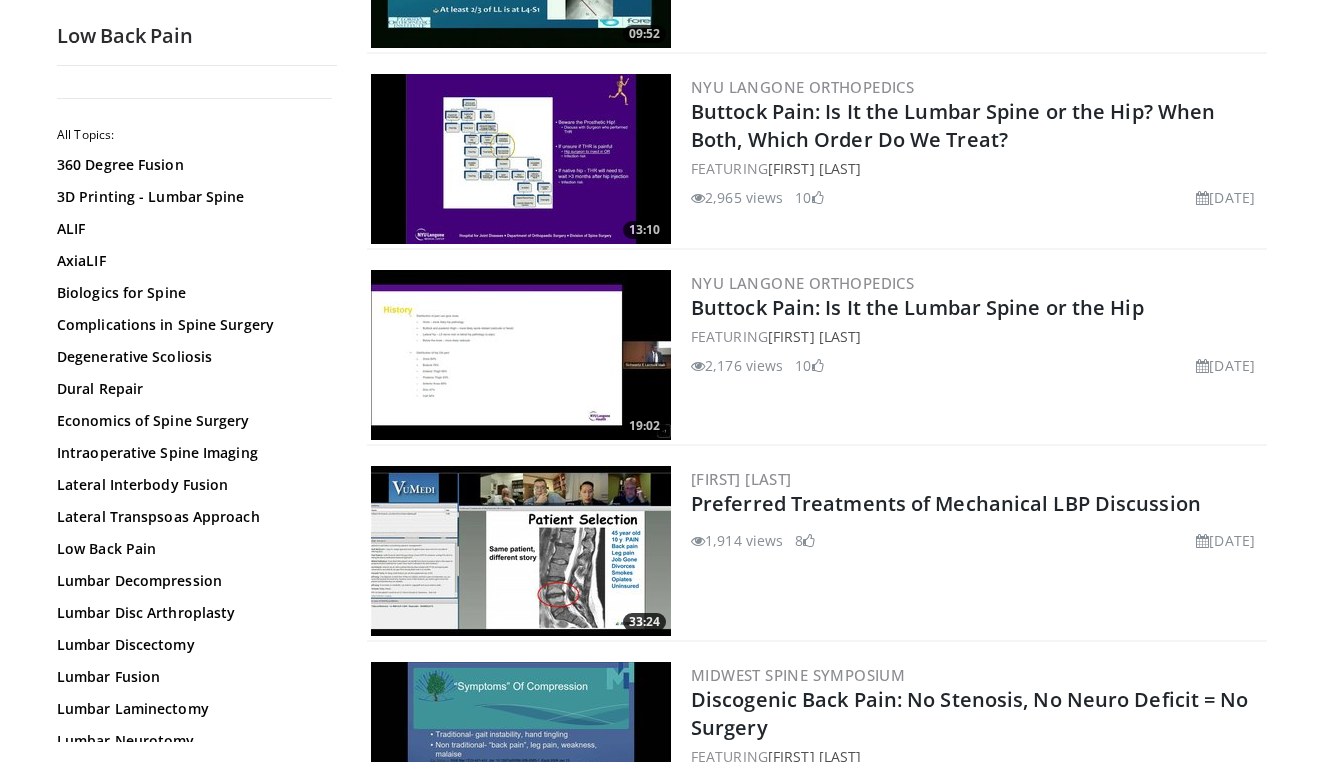 scroll, scrollTop: 1330, scrollLeft: 0, axis: vertical 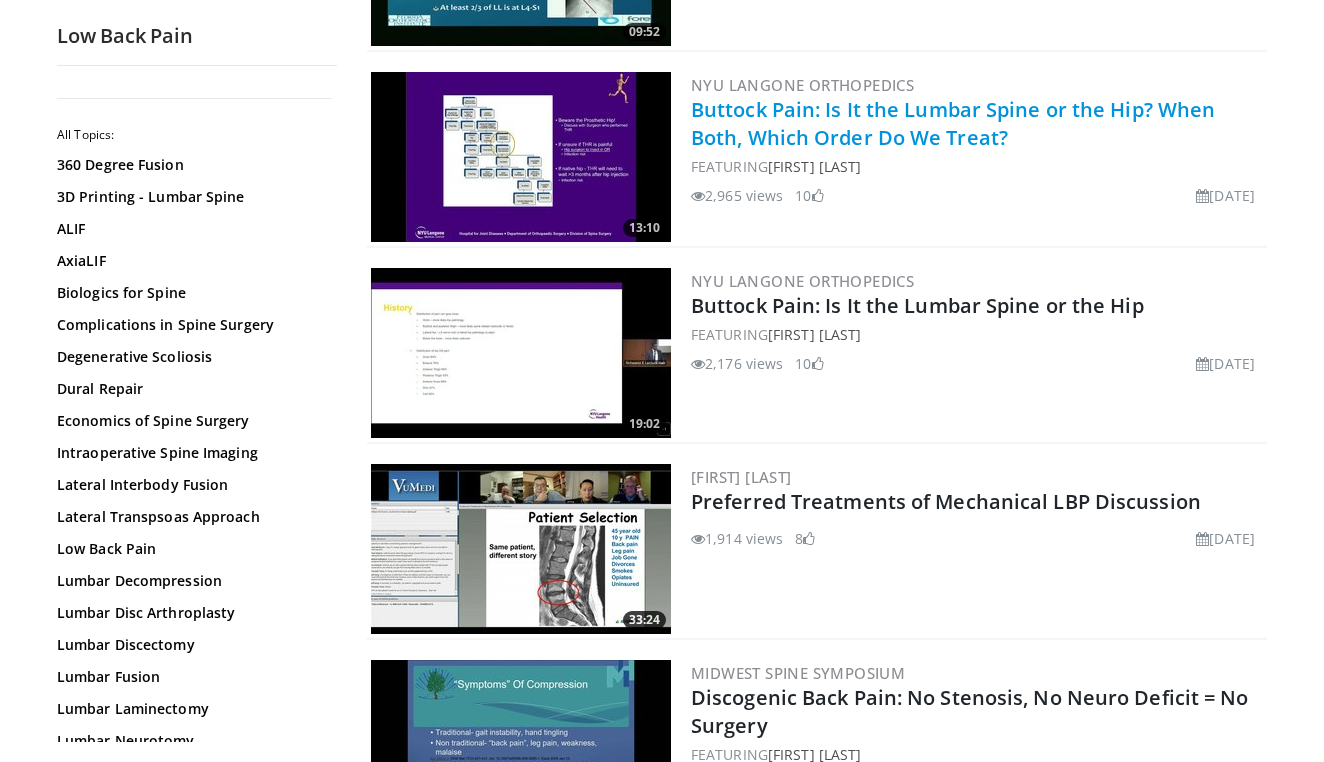 click on "Buttock Pain: Is It the Lumbar Spine or the Hip? When Both, Which Order Do We Treat?" at bounding box center [953, 123] 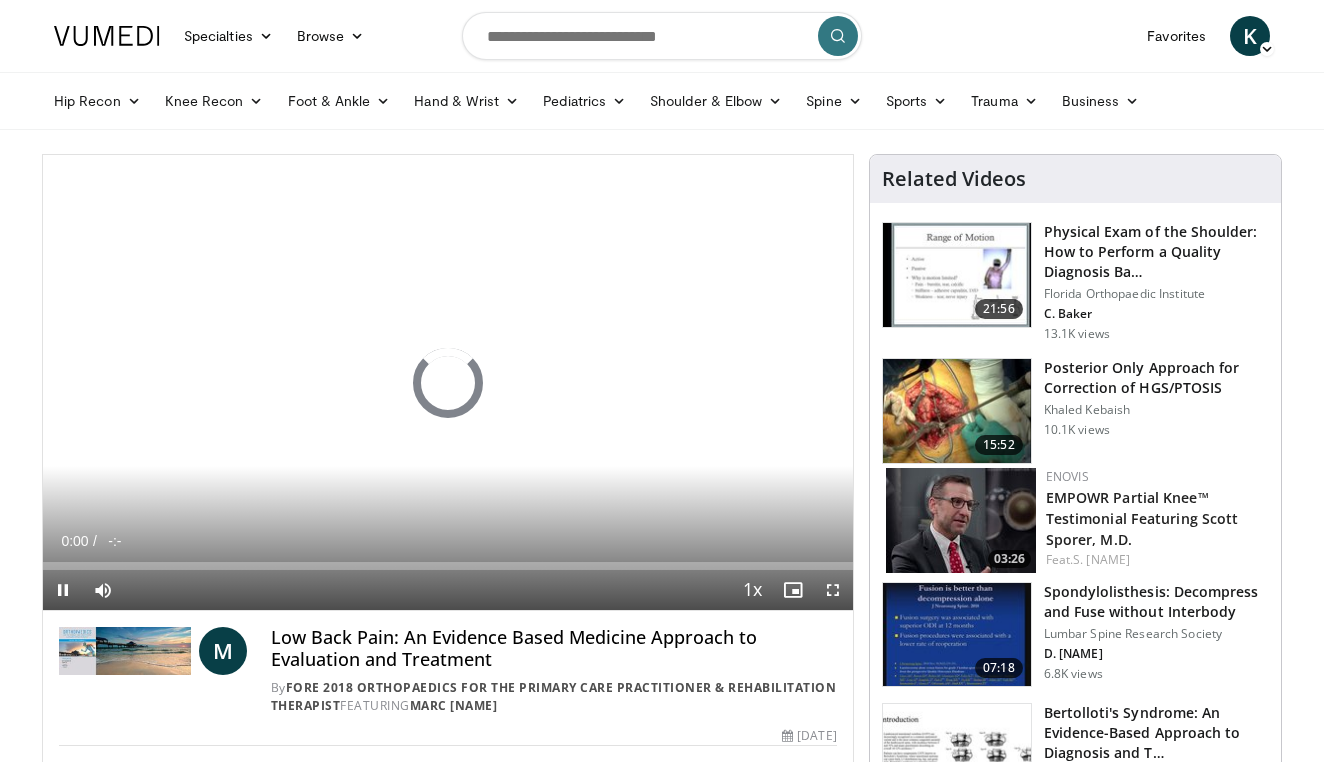scroll, scrollTop: 0, scrollLeft: 0, axis: both 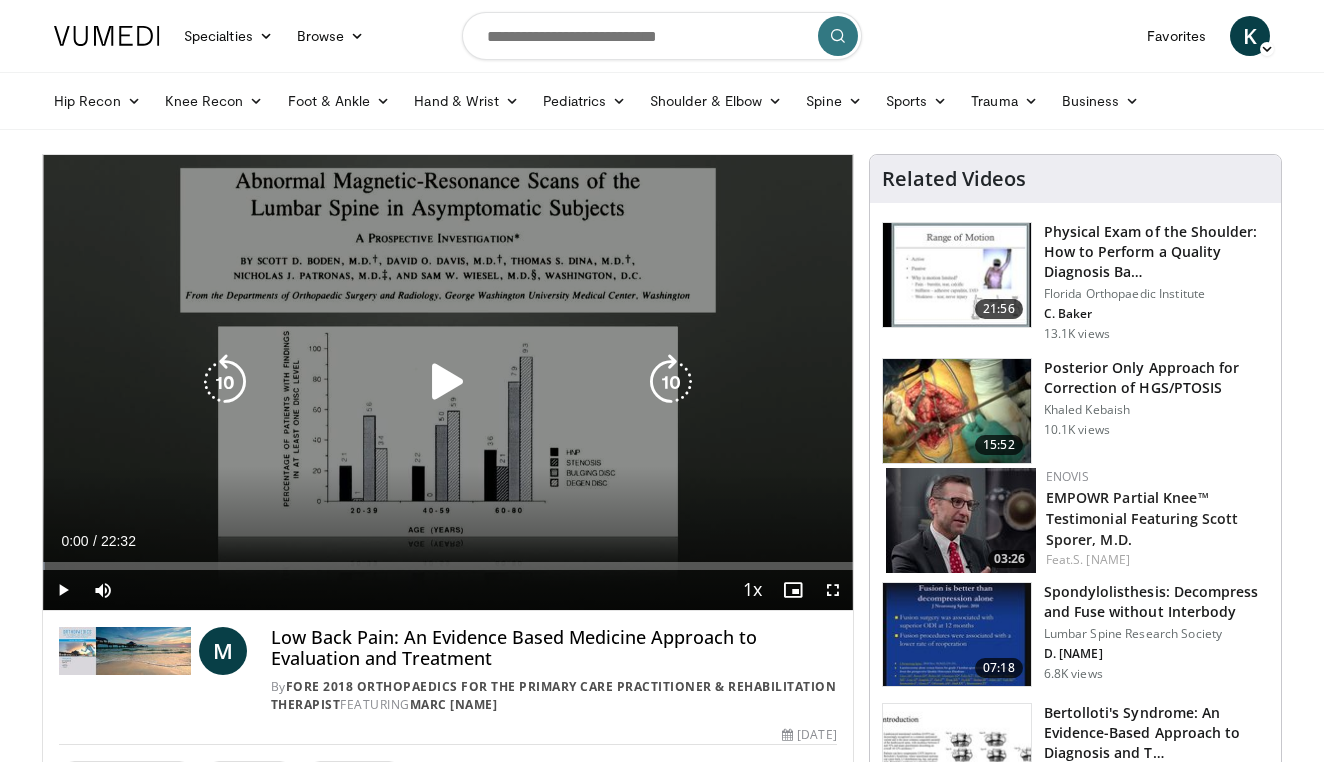 click at bounding box center (671, 382) 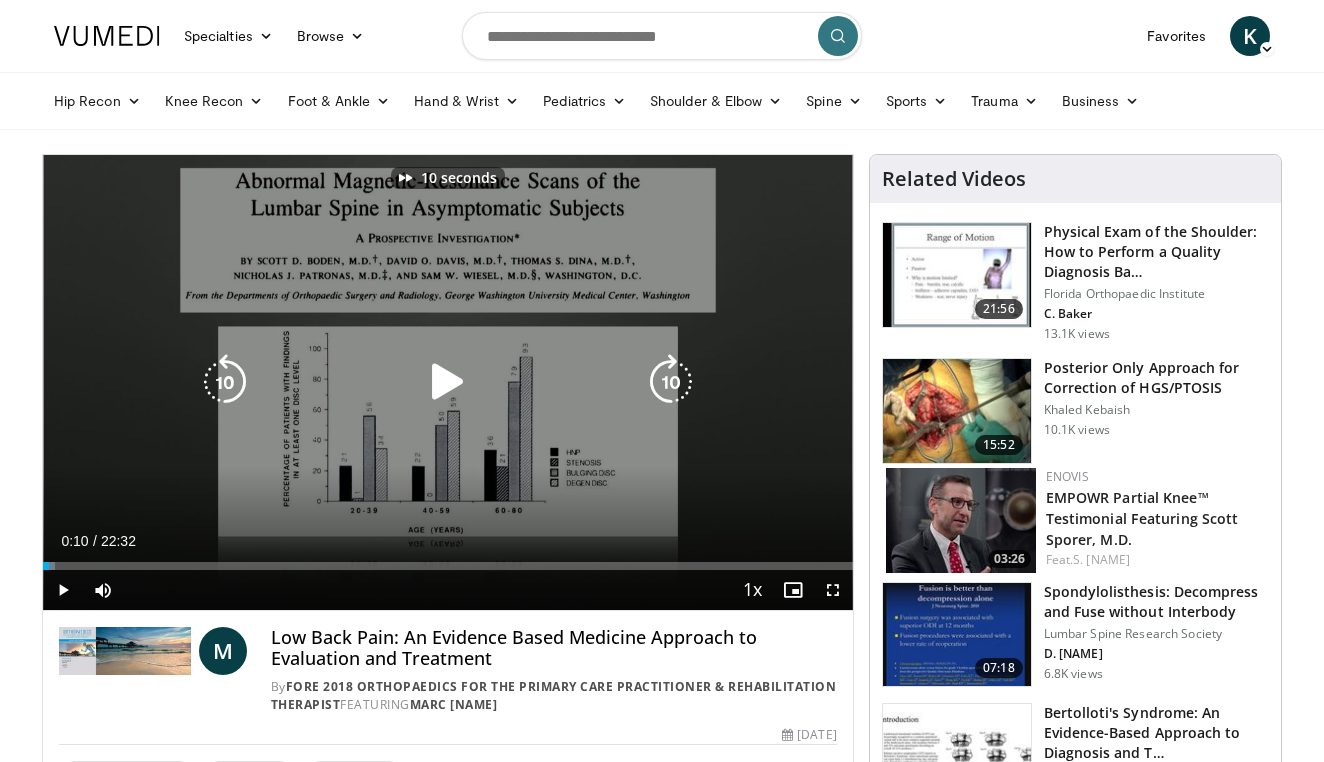click at bounding box center [671, 382] 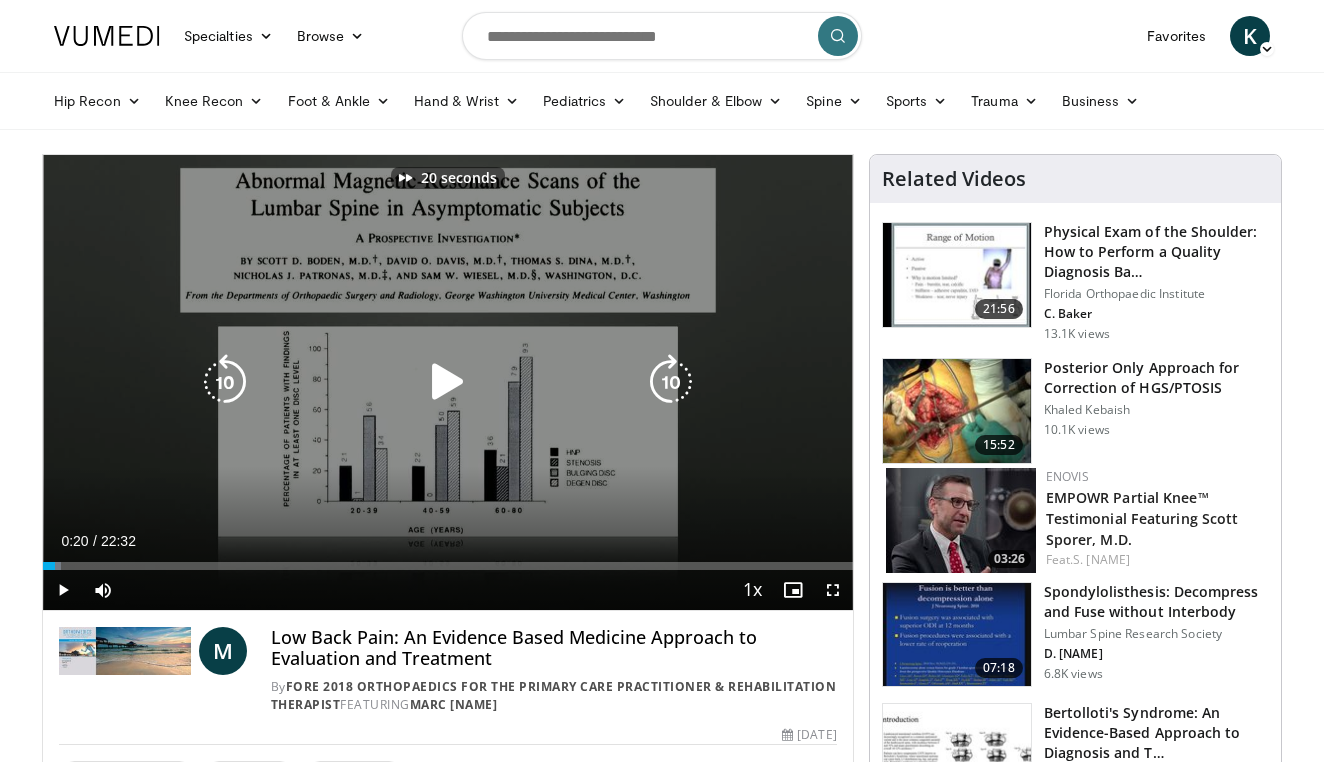click at bounding box center [448, 382] 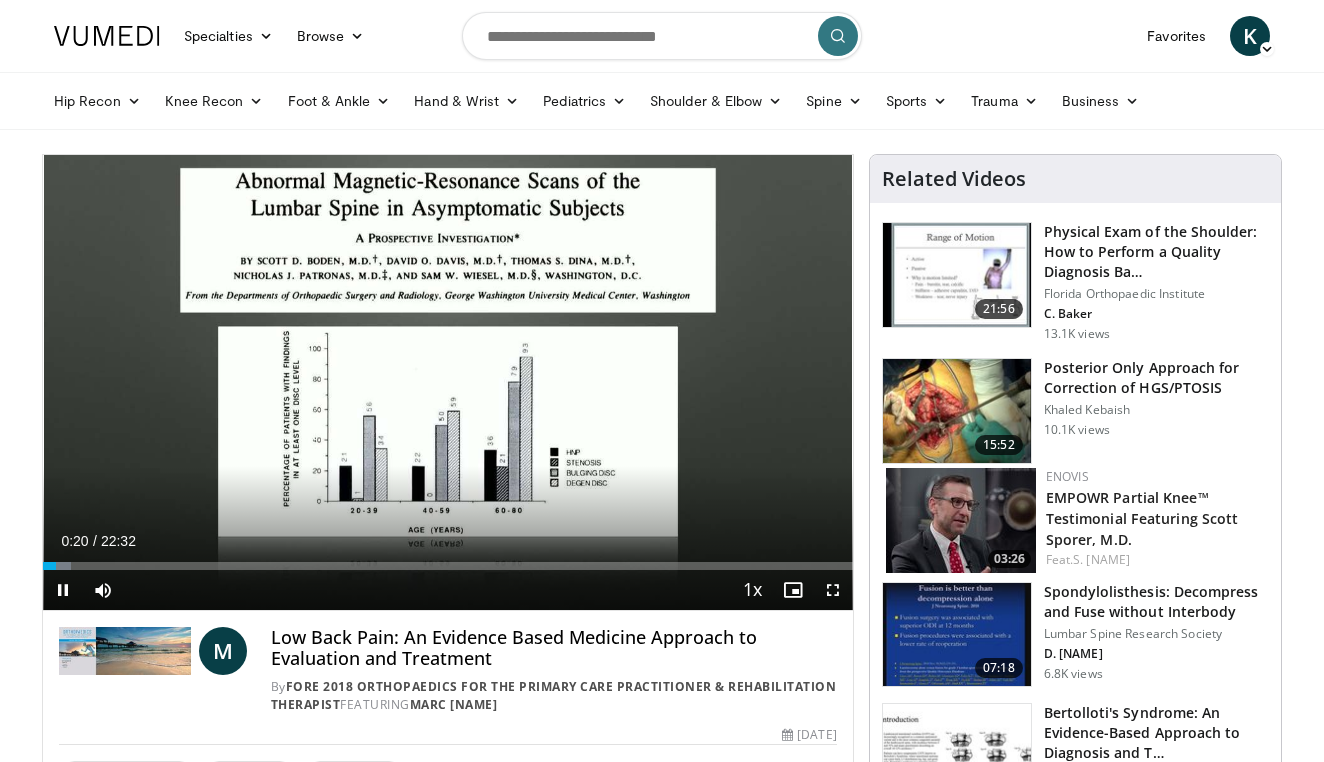 click at bounding box center [833, 590] 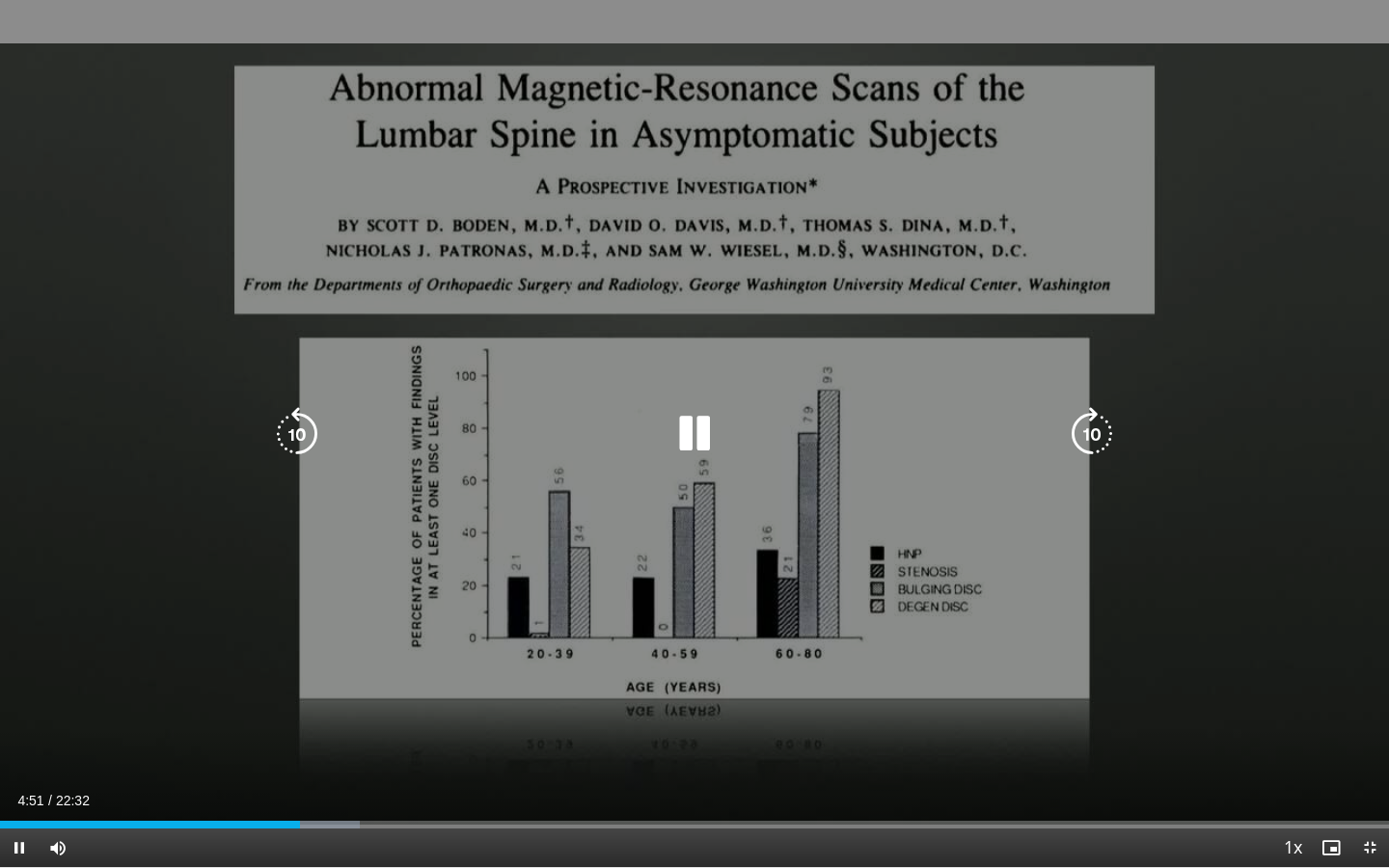 click at bounding box center [297, 434] 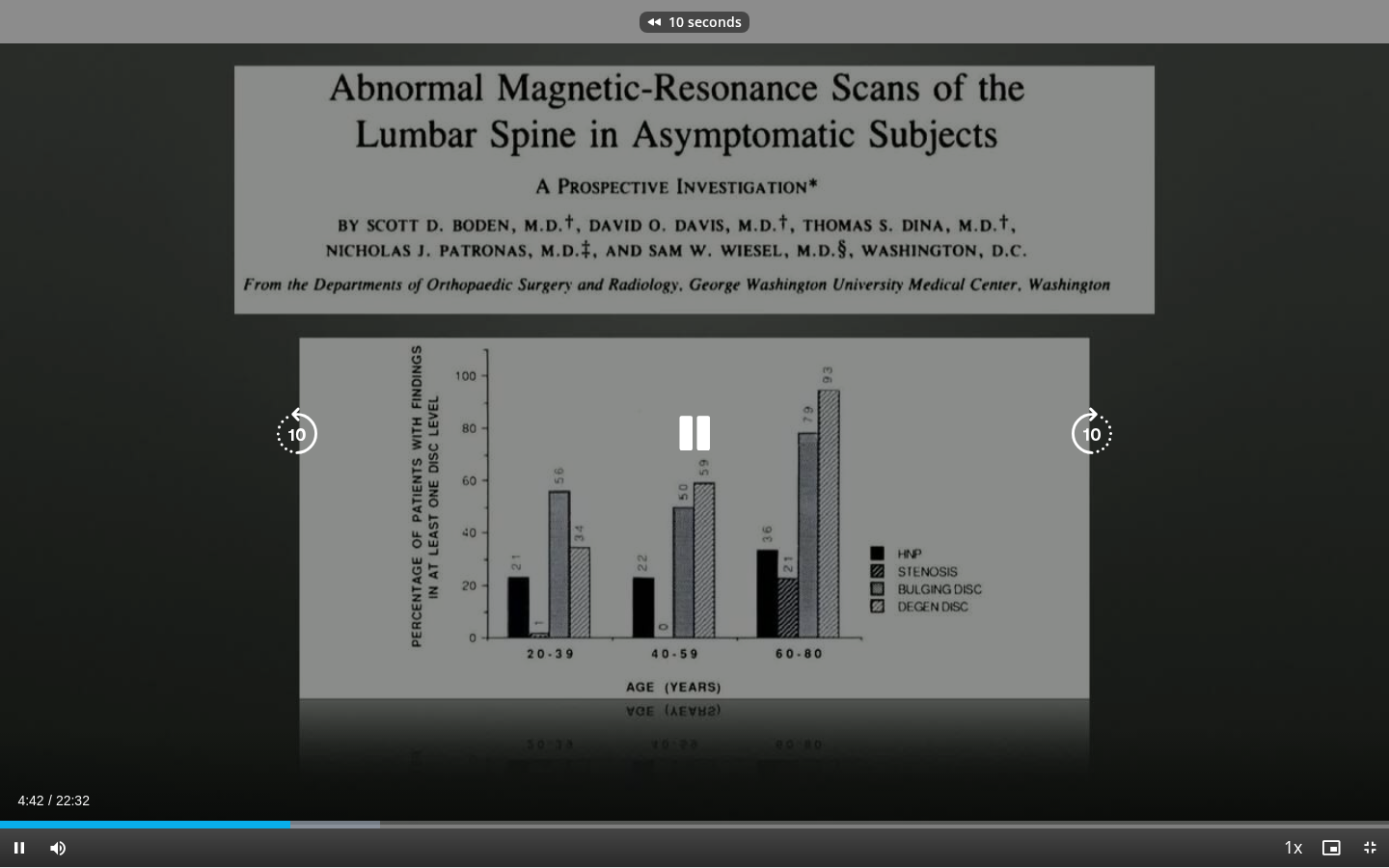 click at bounding box center (297, 434) 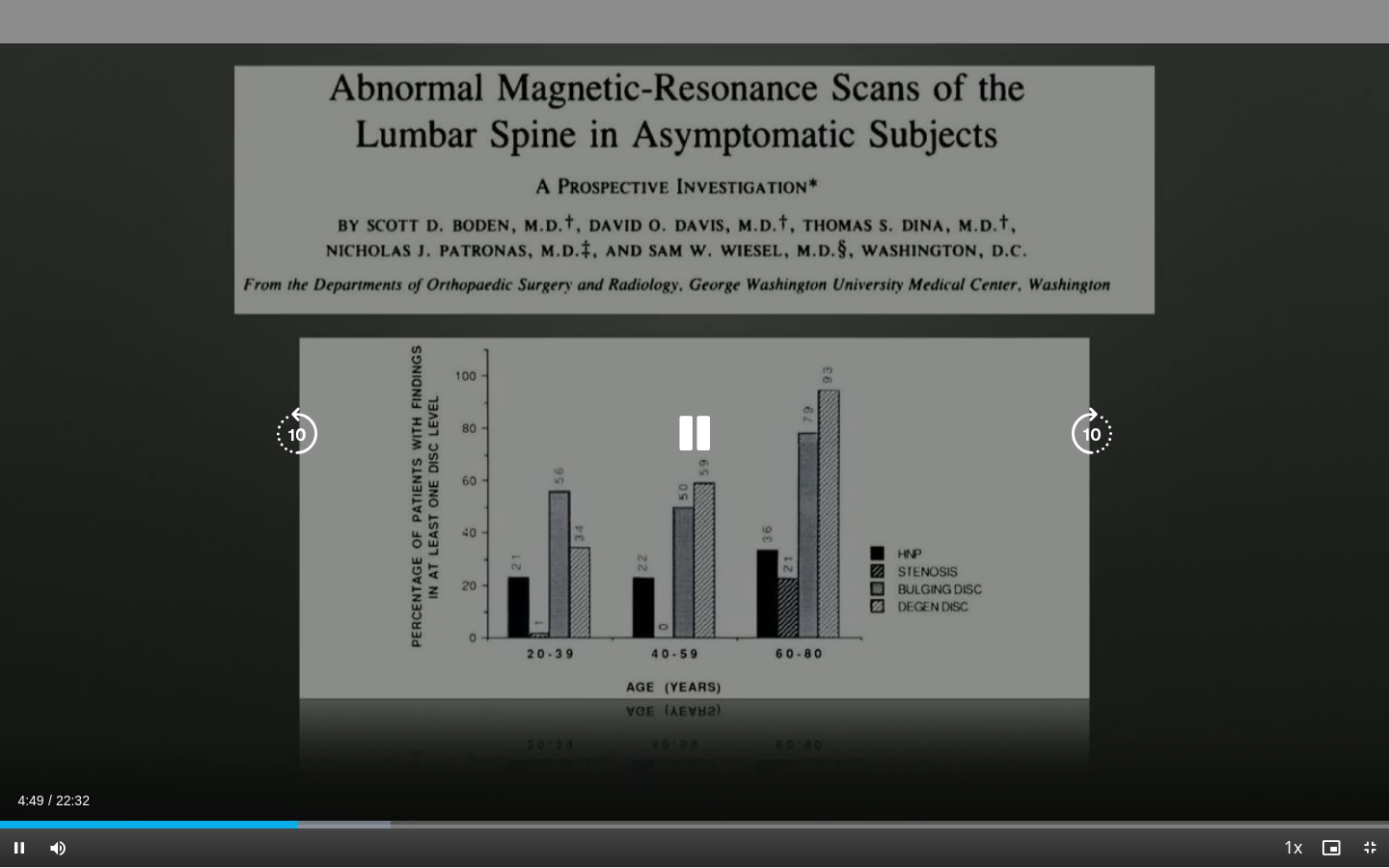 click at bounding box center (297, 434) 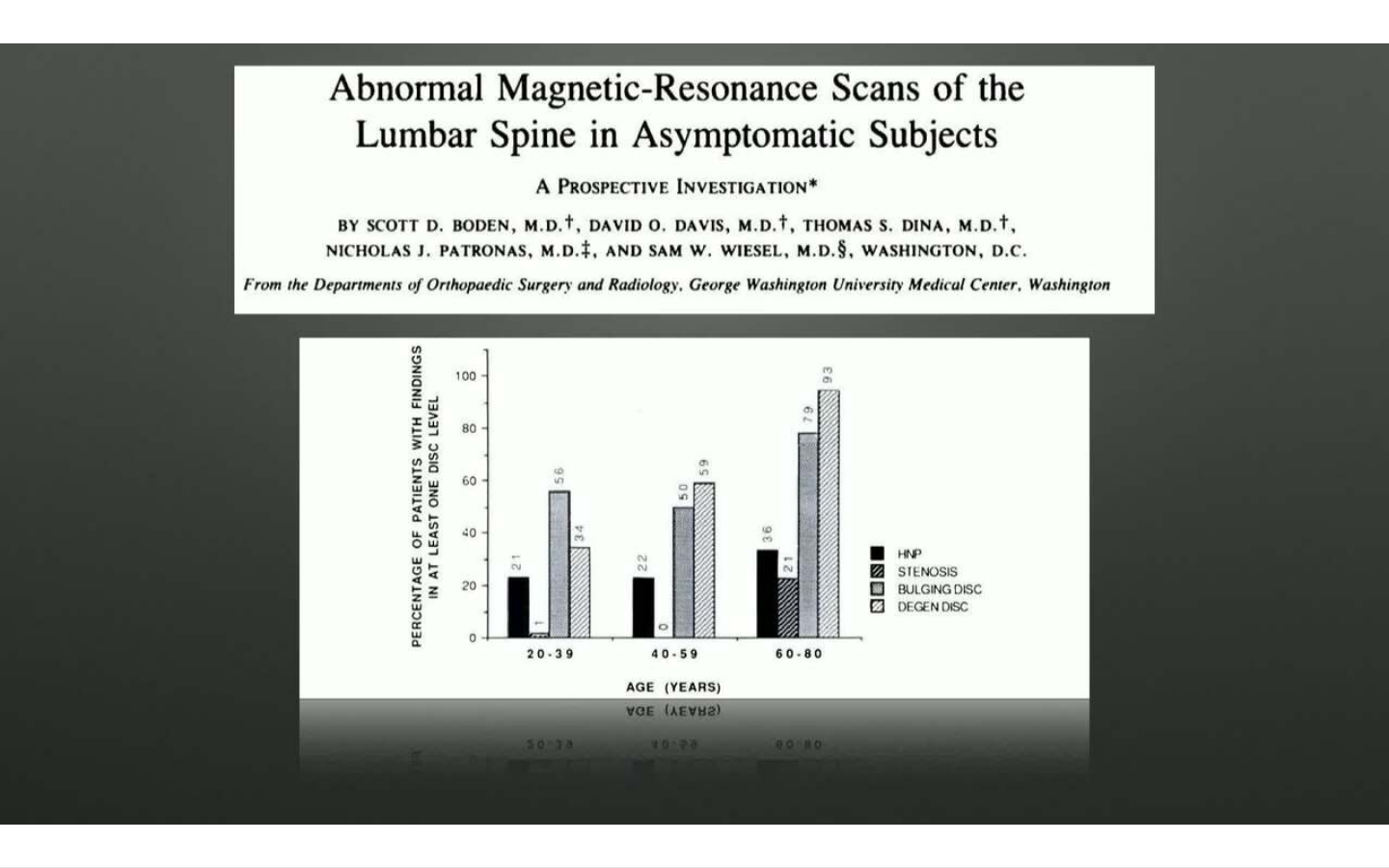 click on "10 seconds
Tap to unmute" at bounding box center [694, 433] 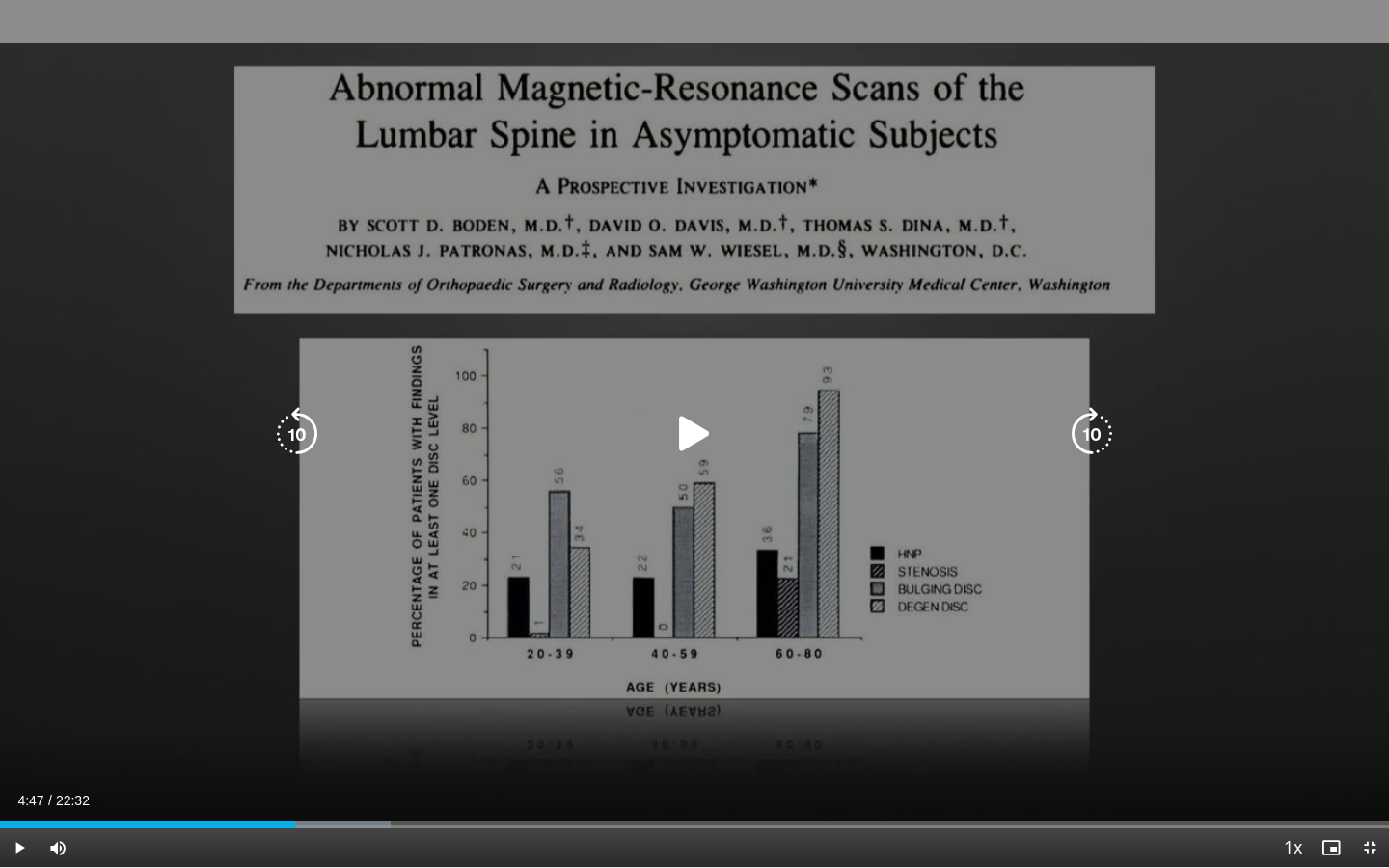 click at bounding box center (297, 434) 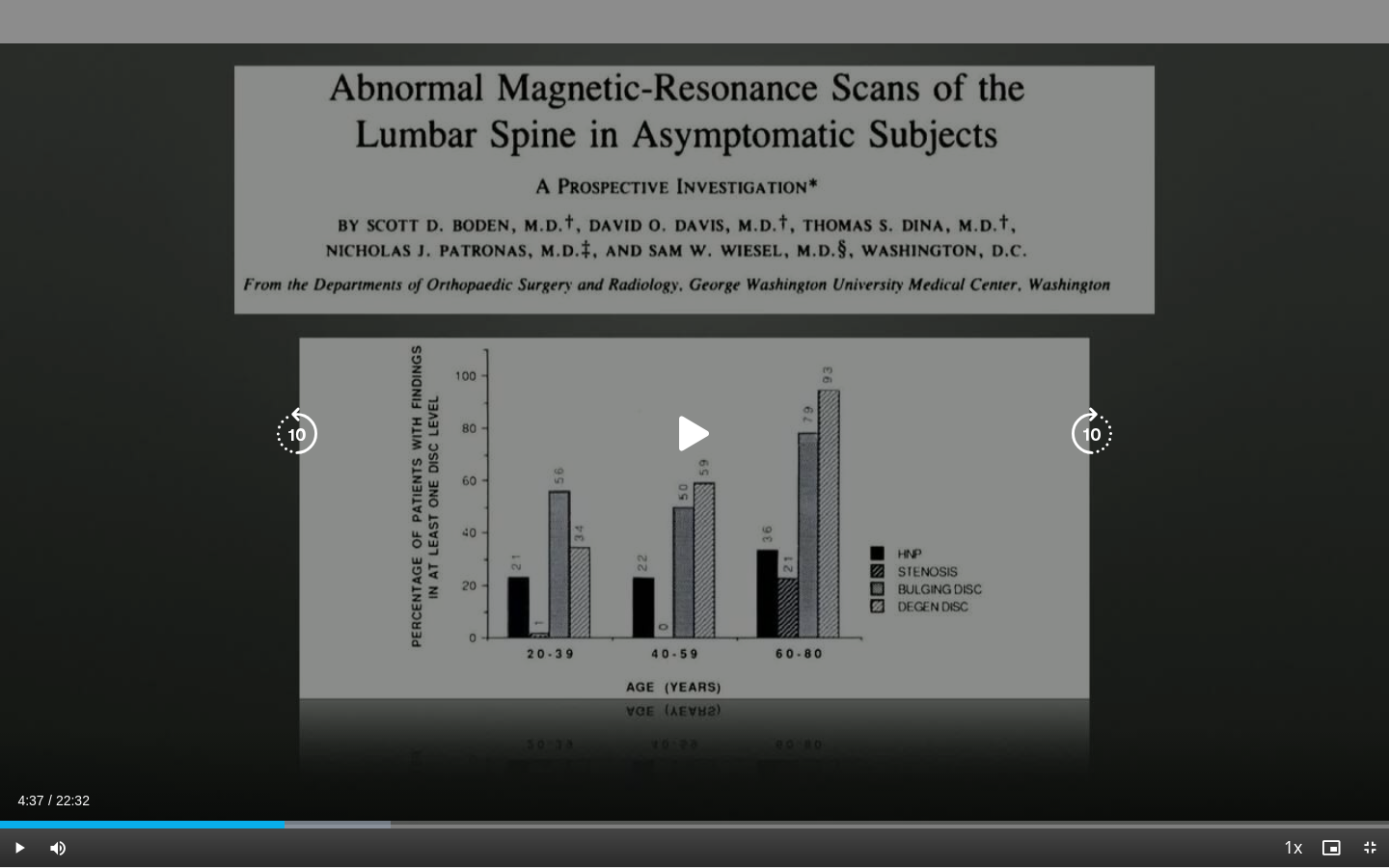 click at bounding box center [694, 434] 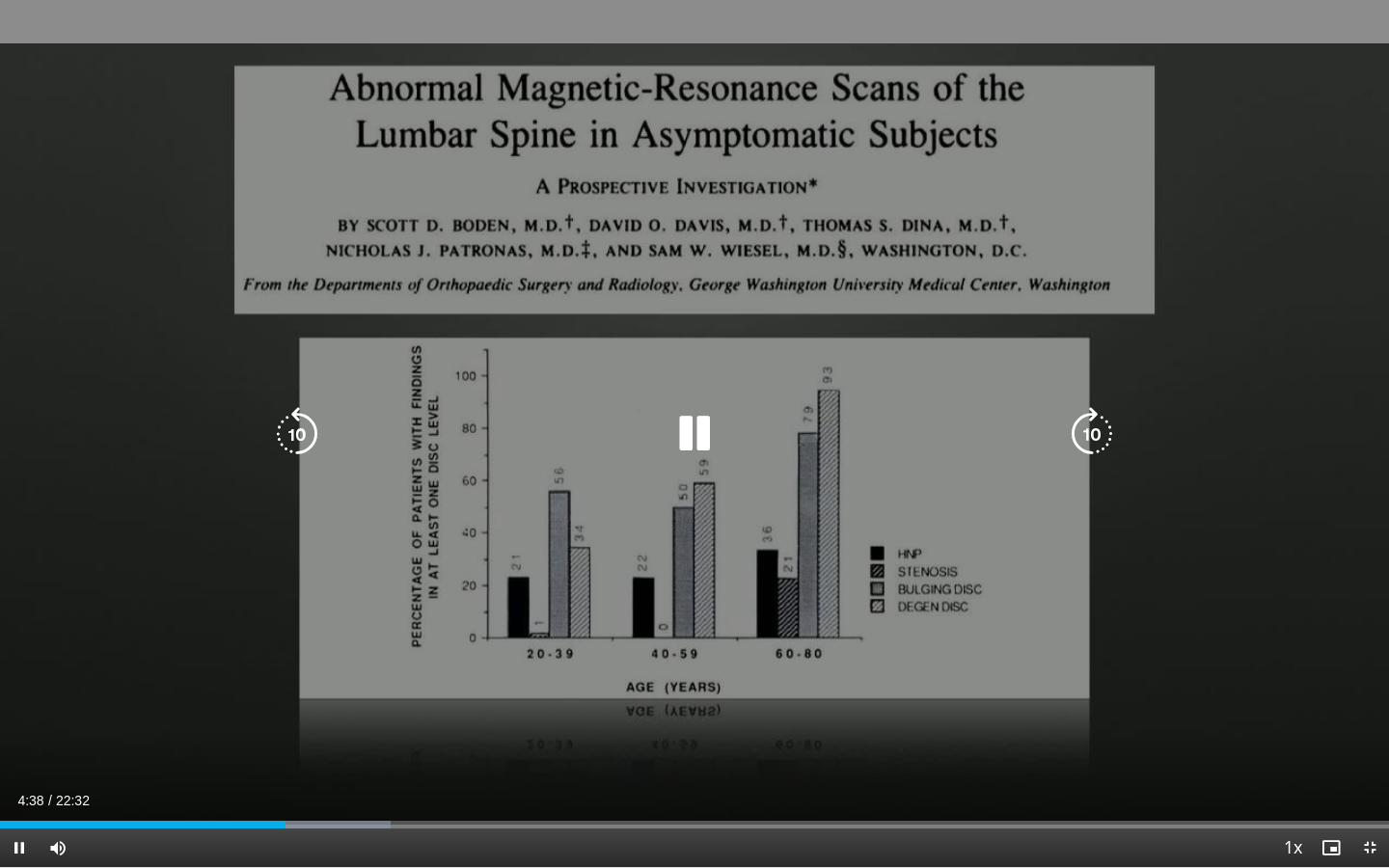 click at bounding box center [1092, 434] 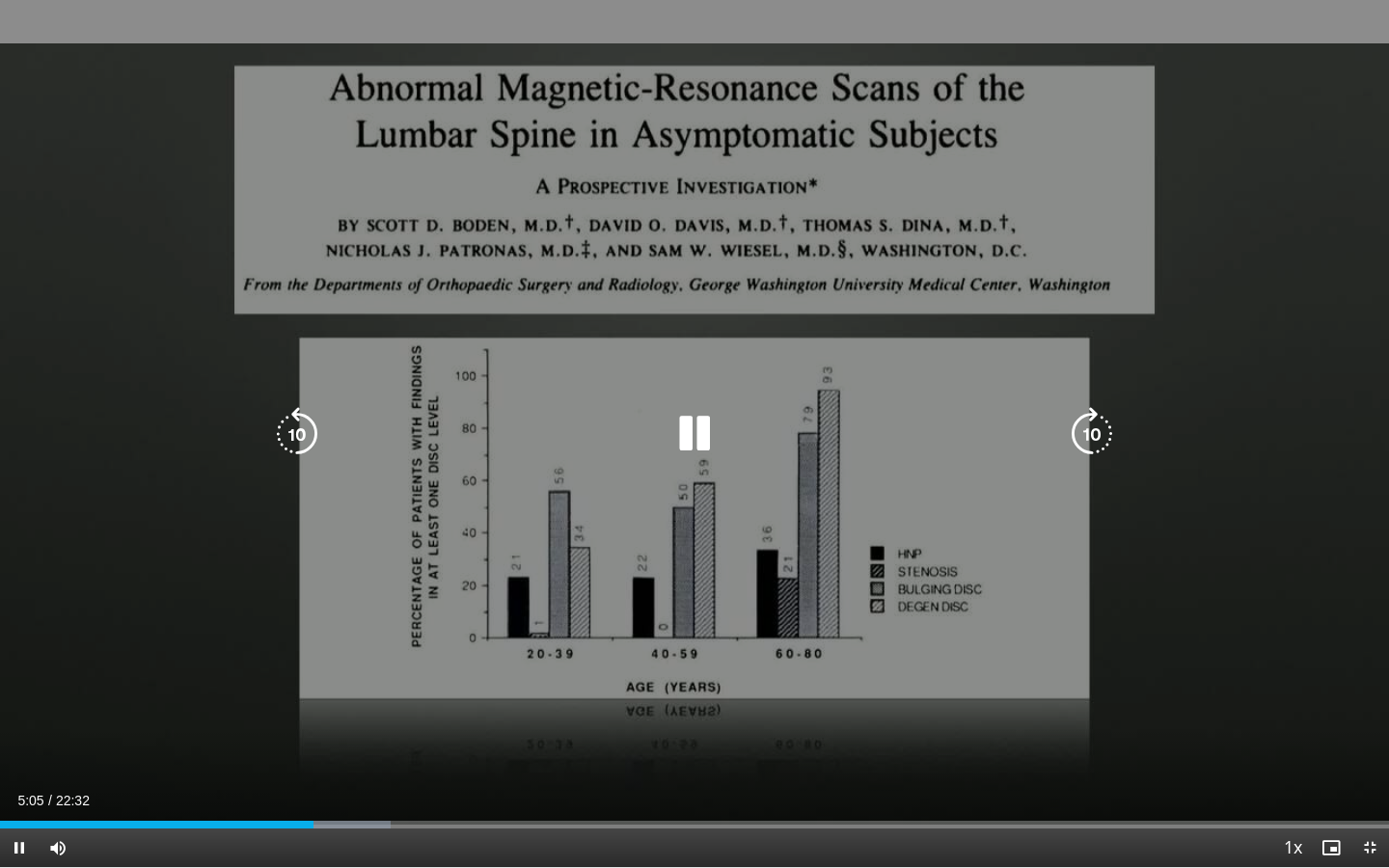 click at bounding box center [1092, 434] 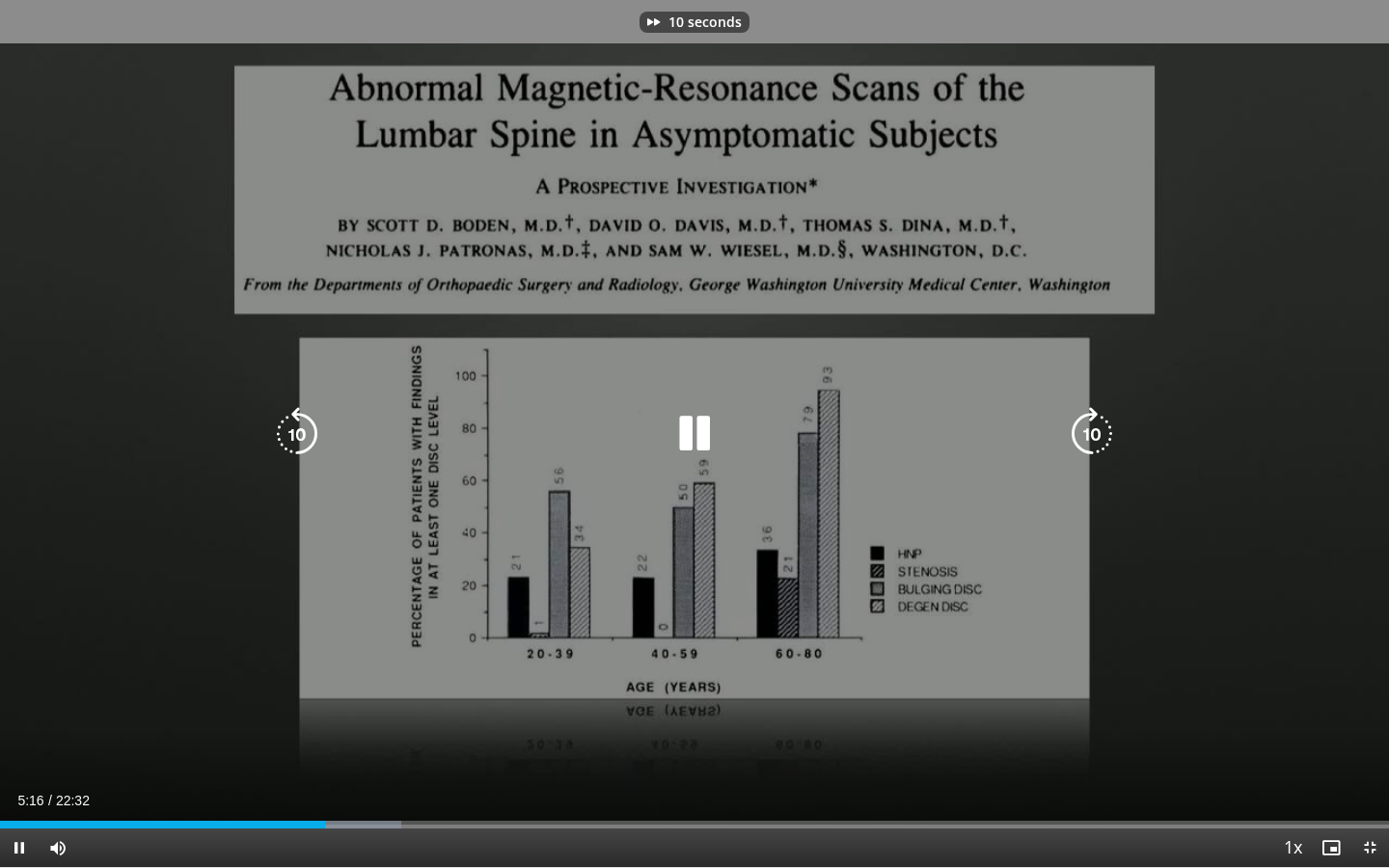 click at bounding box center (1092, 434) 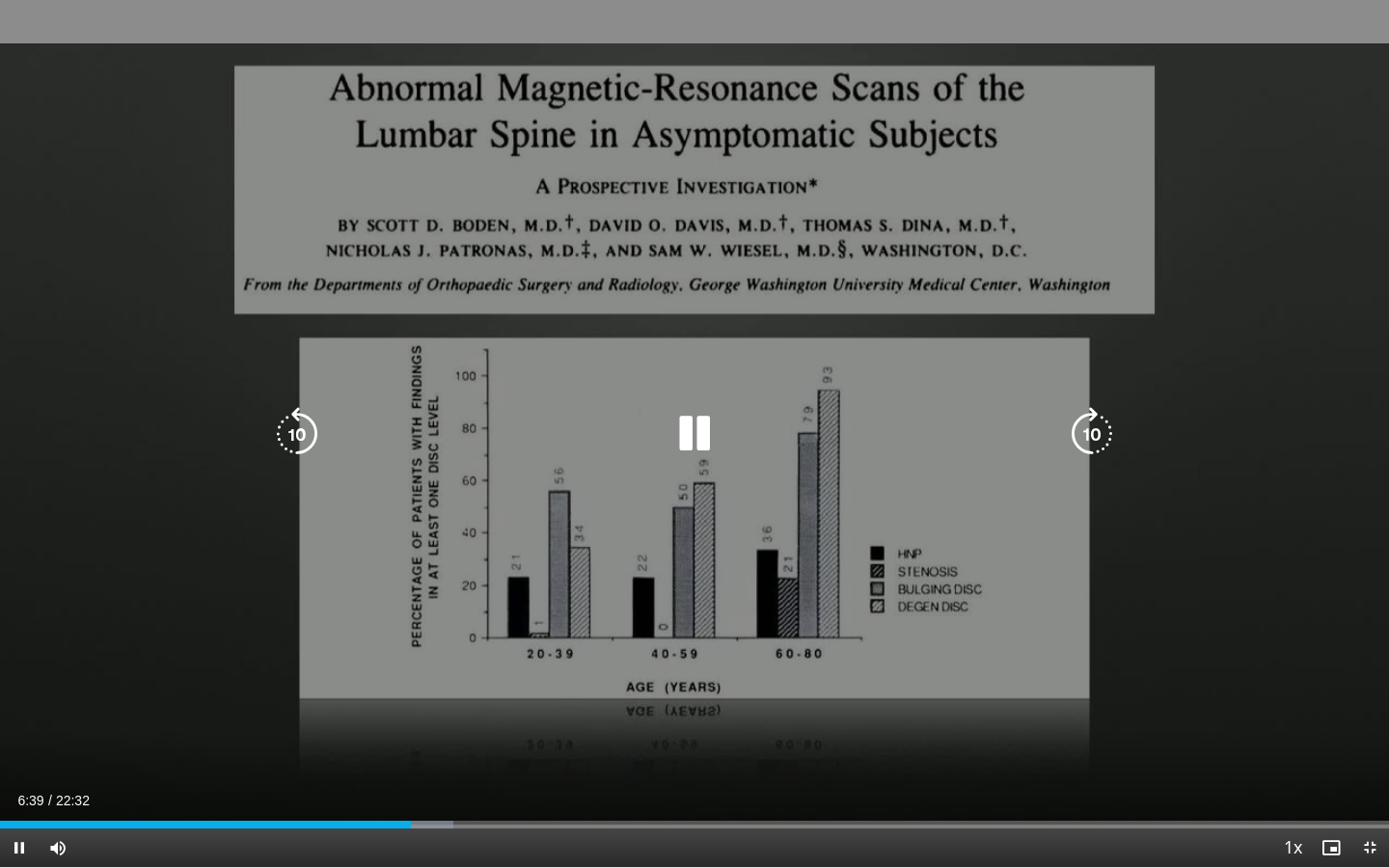 click at bounding box center (1092, 434) 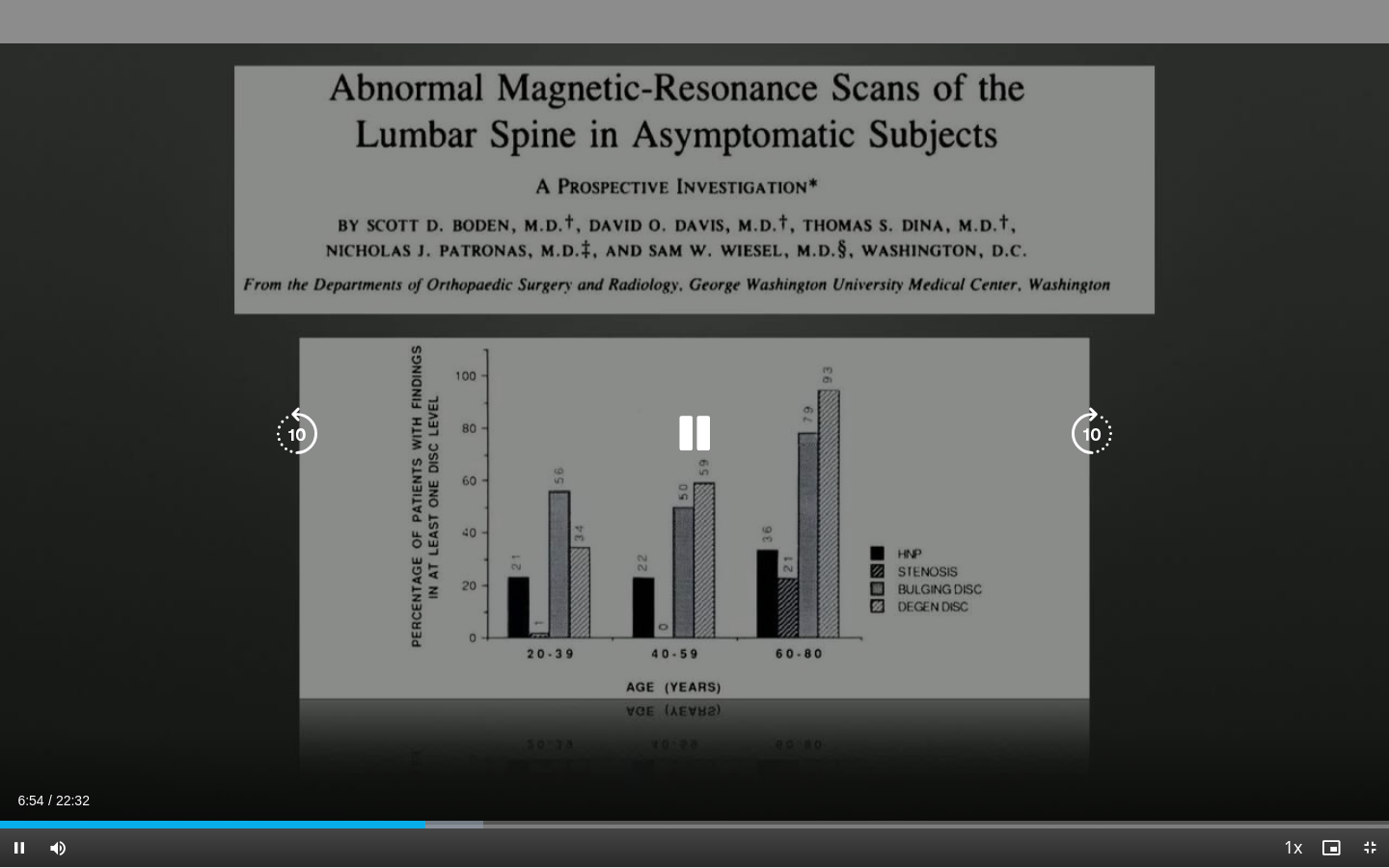 click at bounding box center [1092, 434] 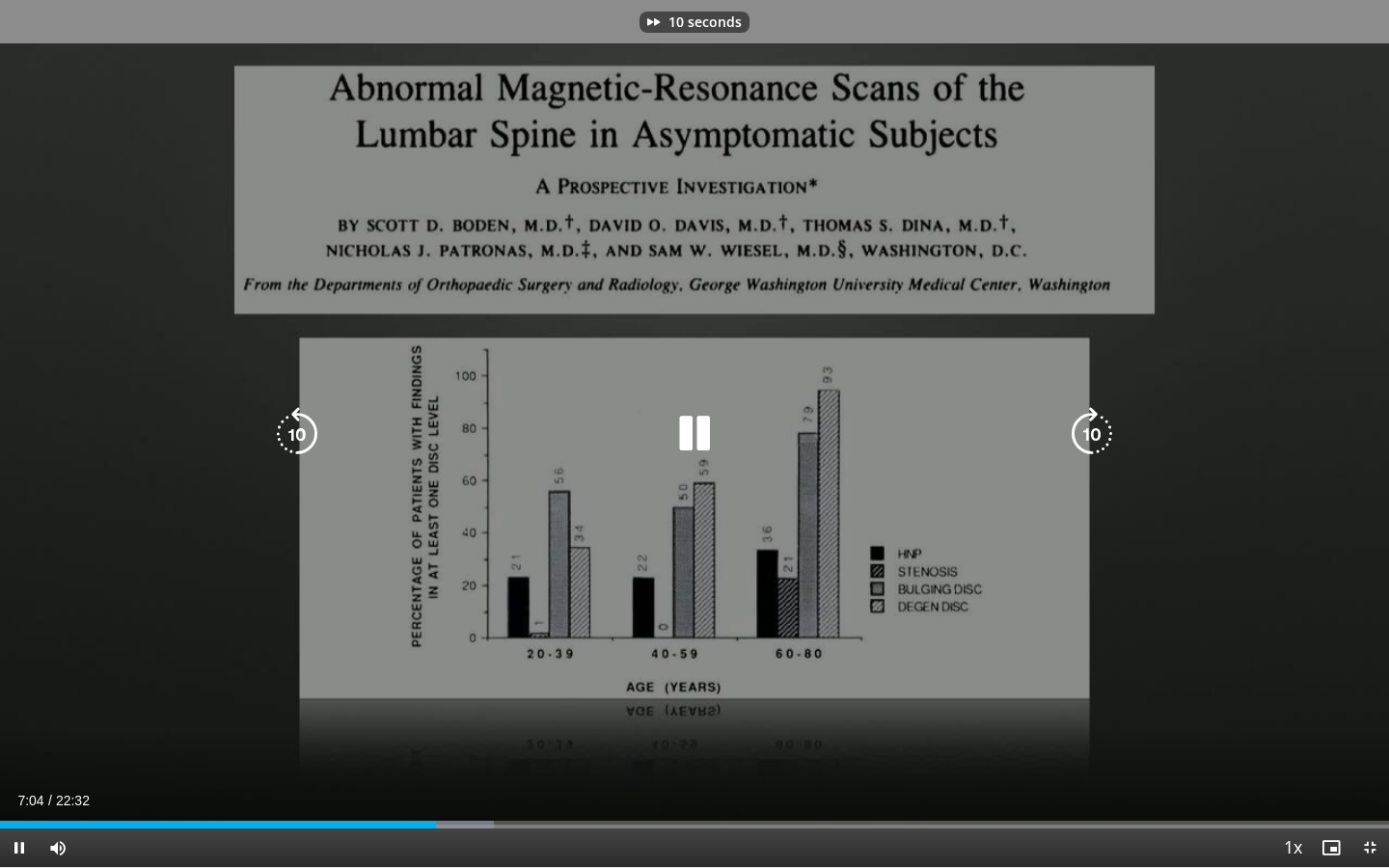click at bounding box center [1092, 434] 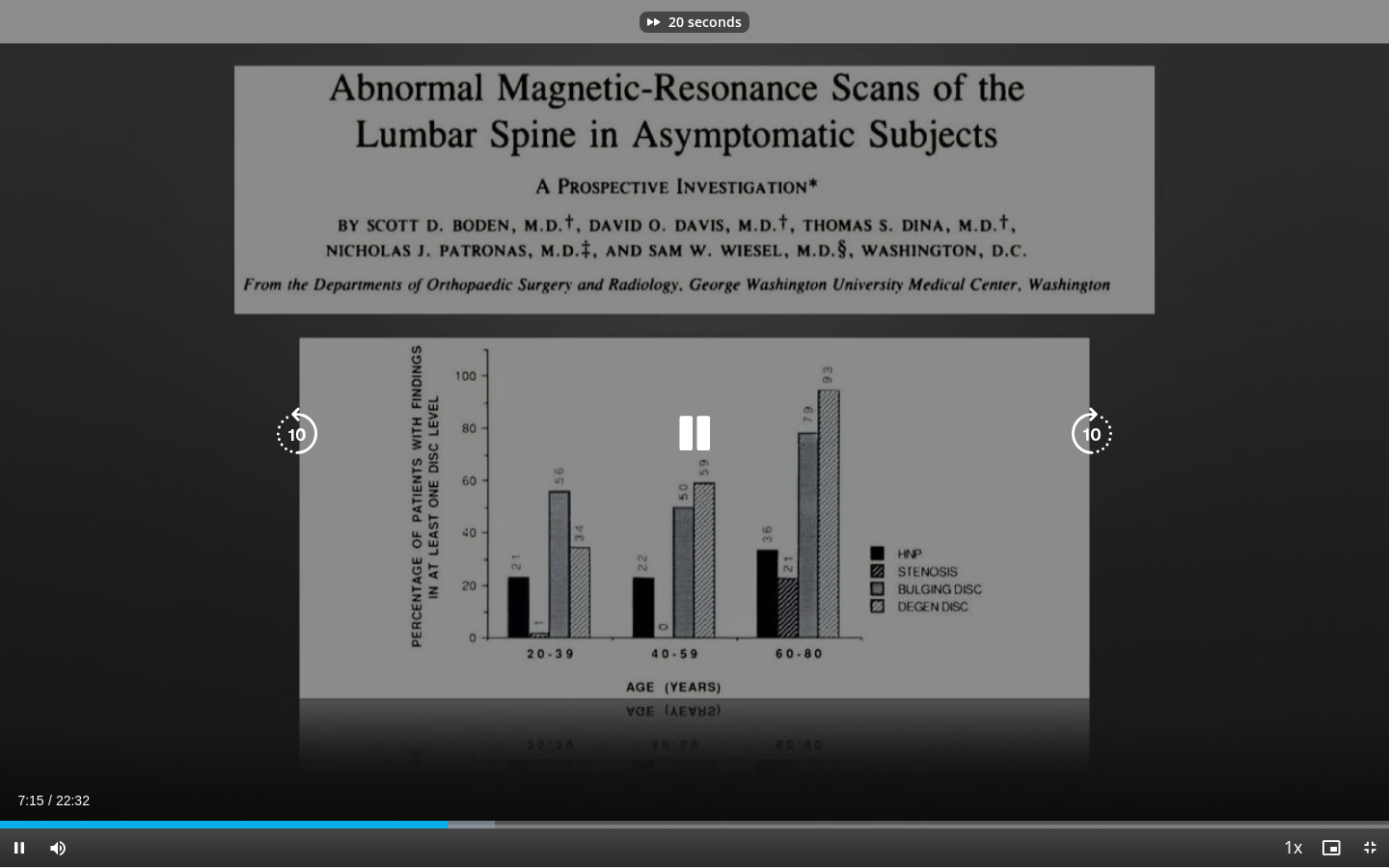 click at bounding box center (1092, 434) 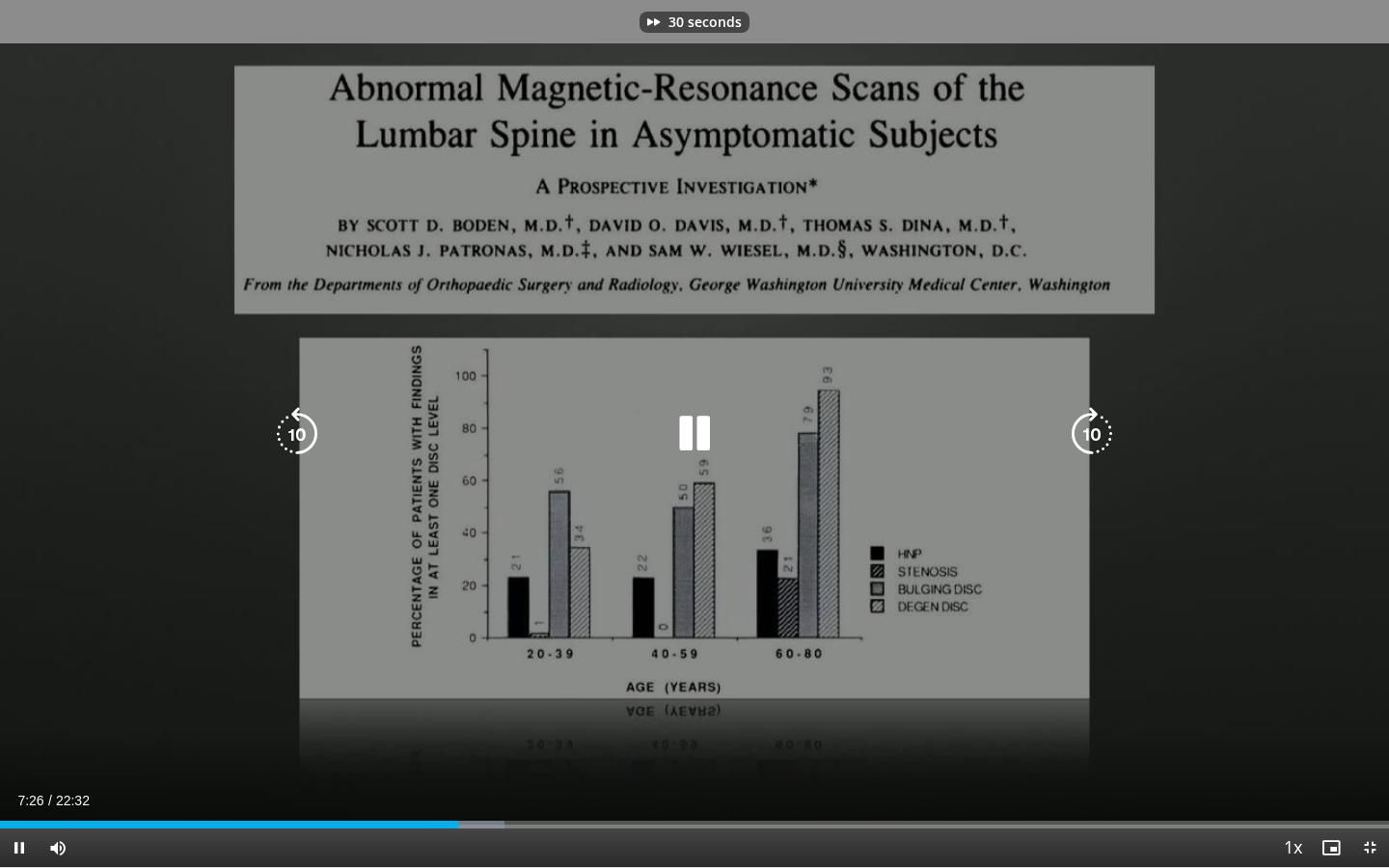 click at bounding box center (1092, 434) 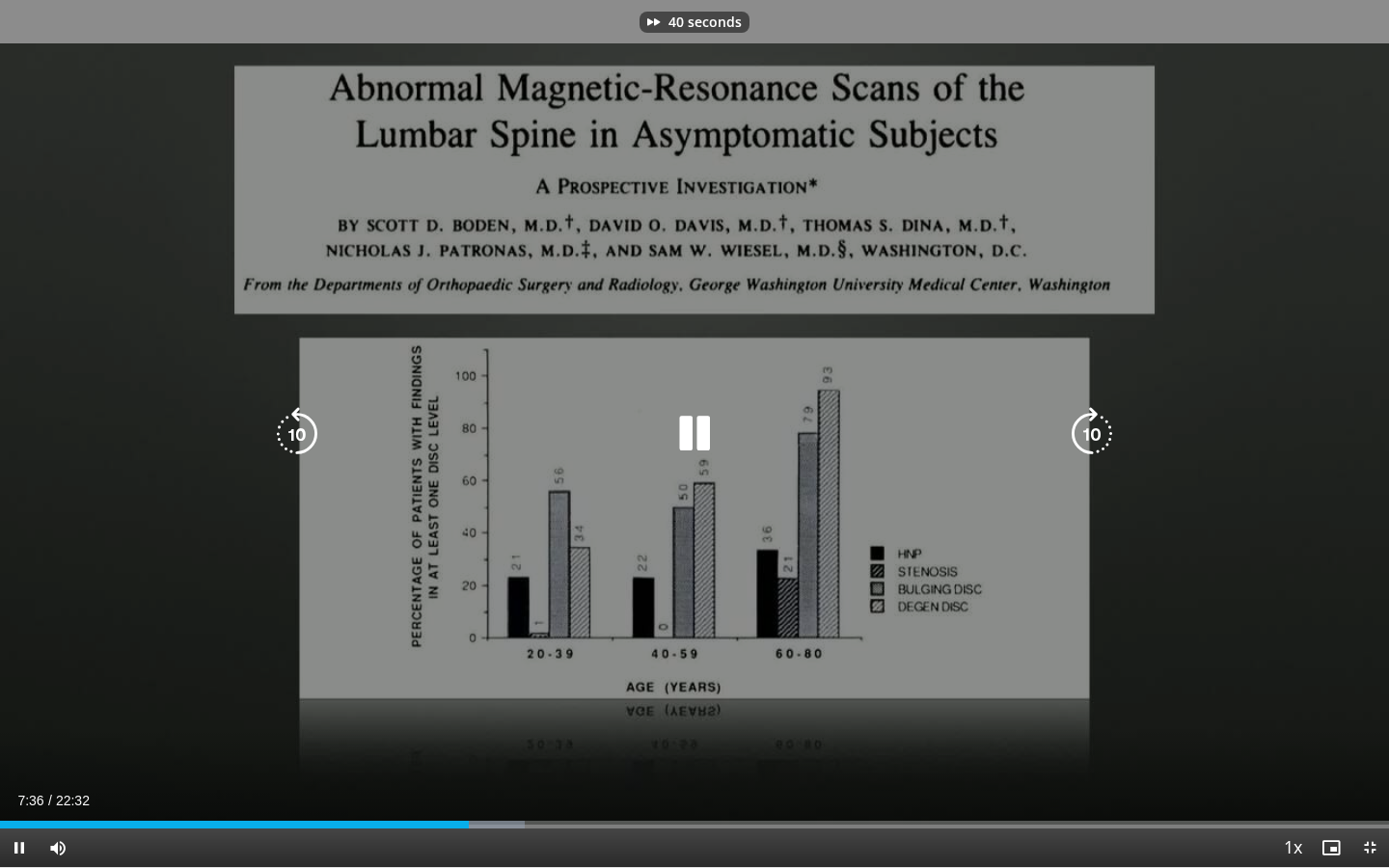 click at bounding box center (1092, 434) 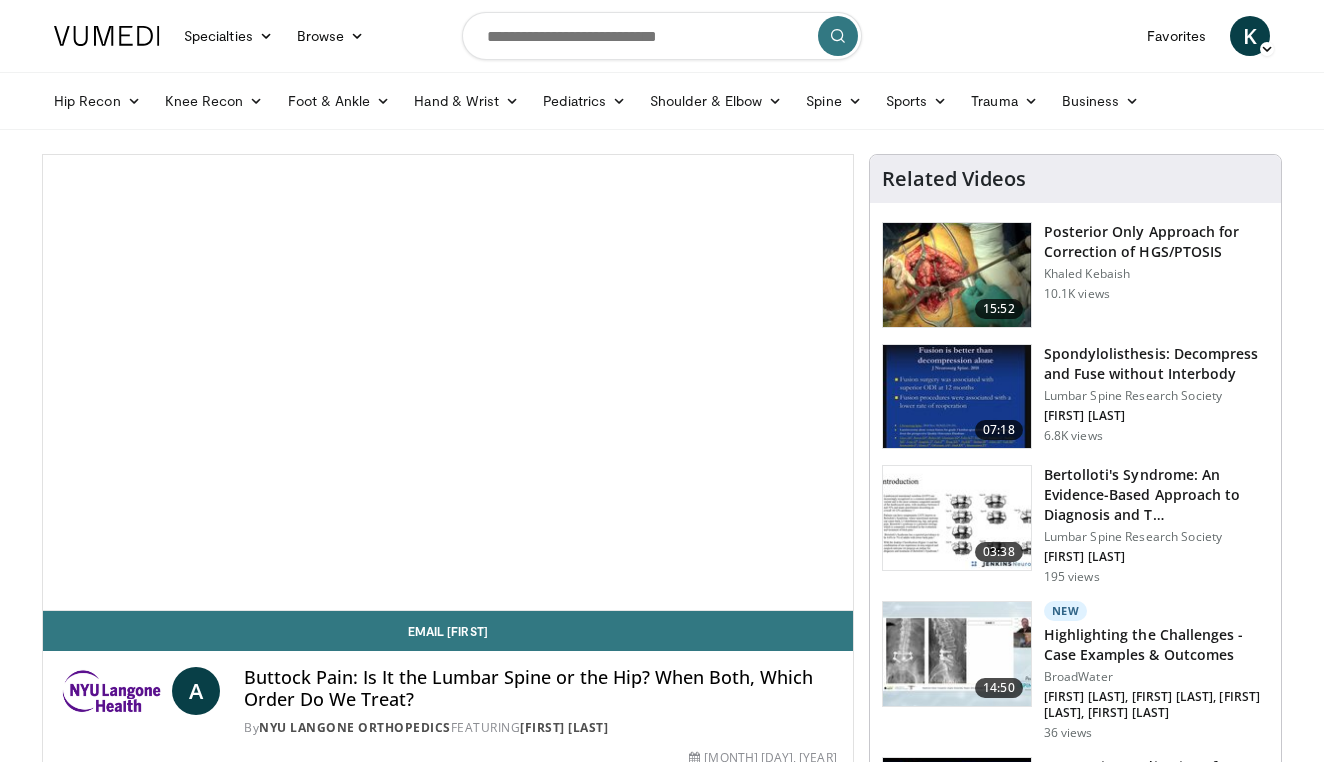 scroll, scrollTop: 0, scrollLeft: 0, axis: both 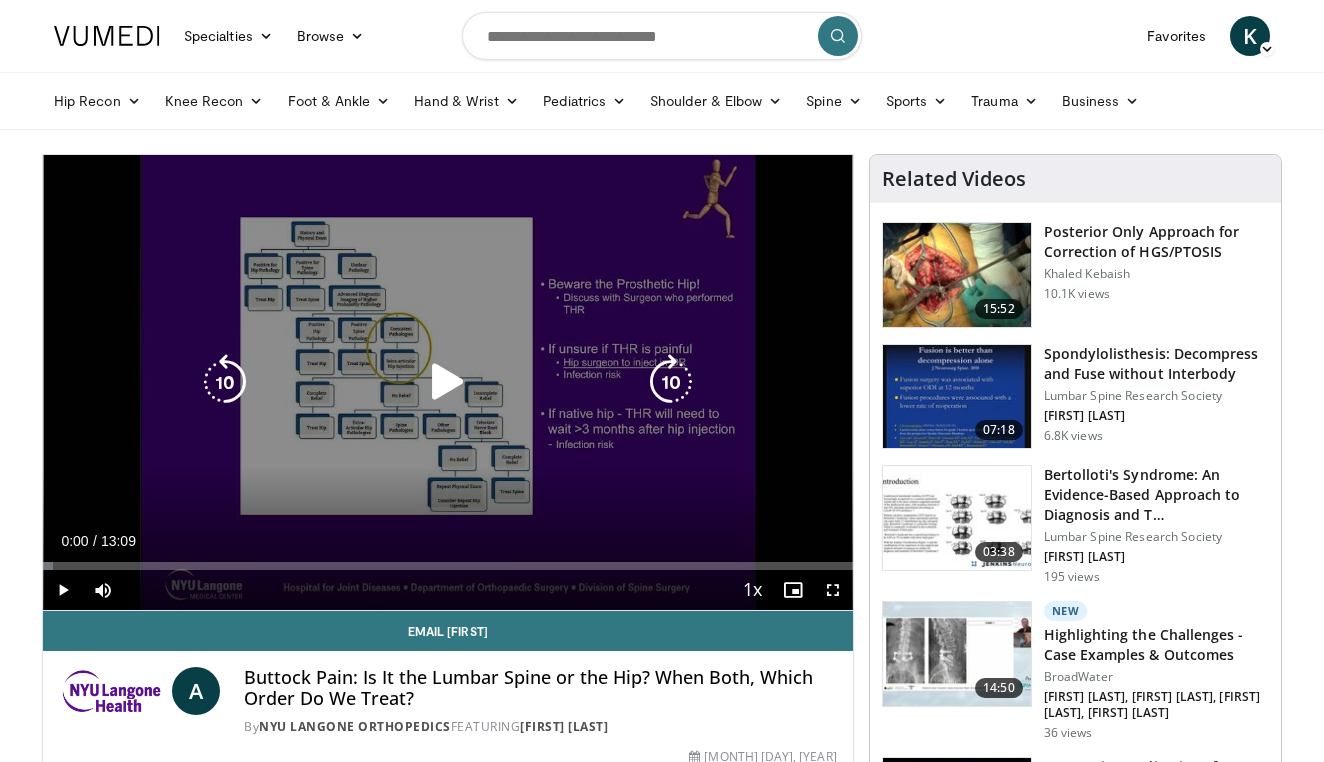 click at bounding box center [671, 382] 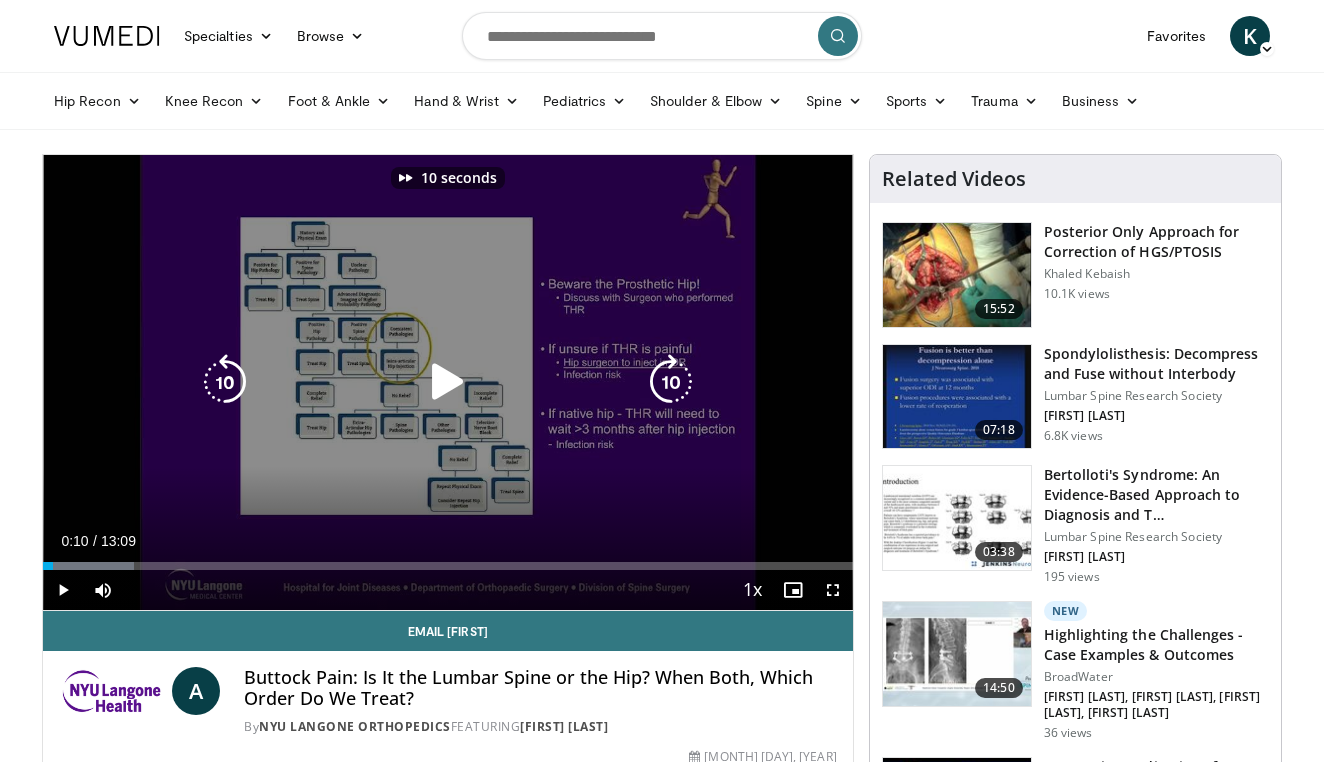 click at bounding box center (448, 382) 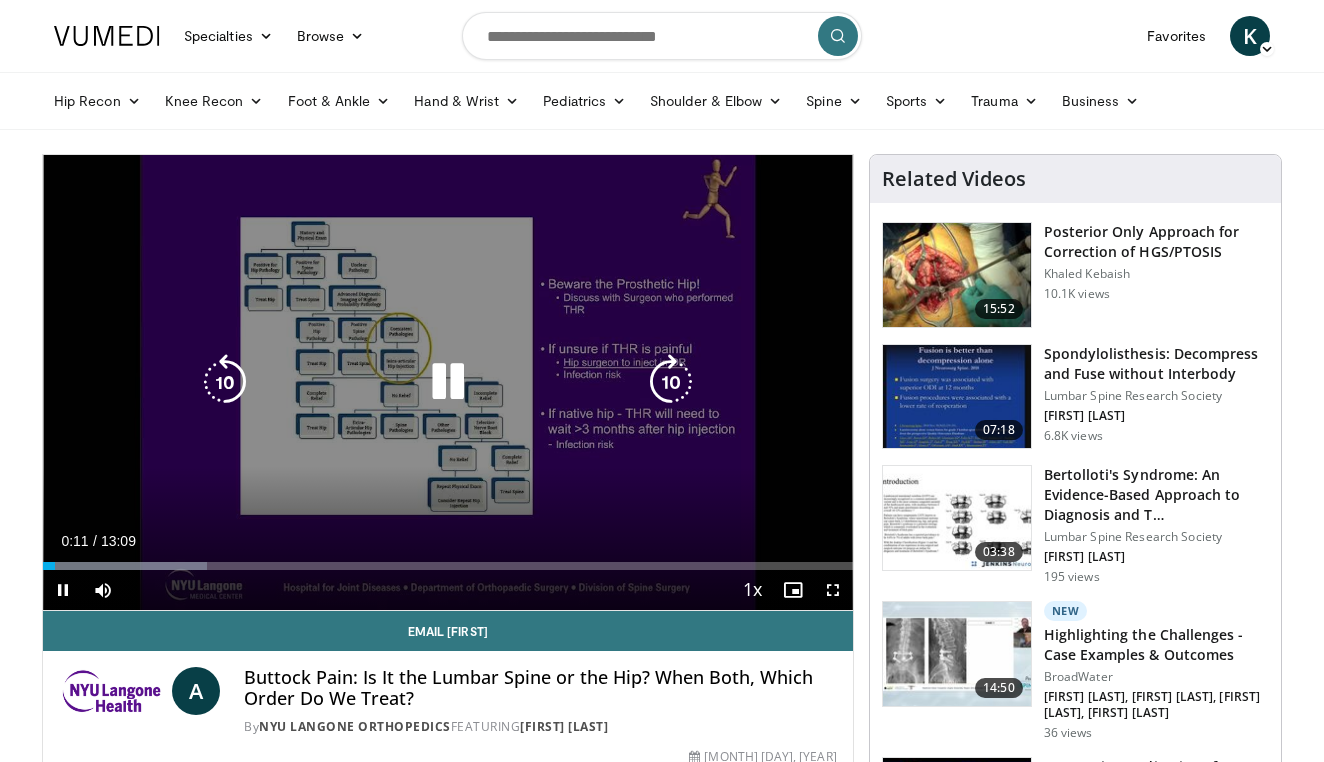 click at bounding box center (671, 382) 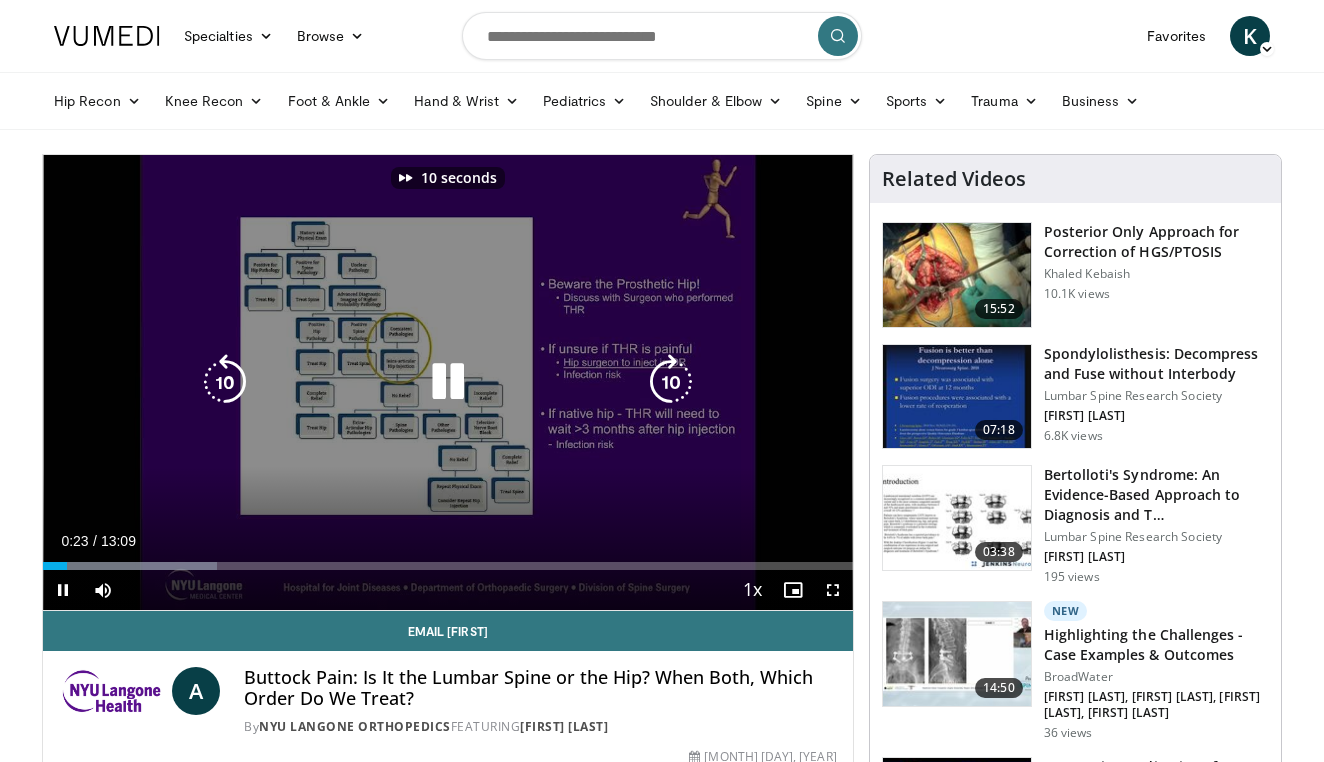 click at bounding box center (671, 382) 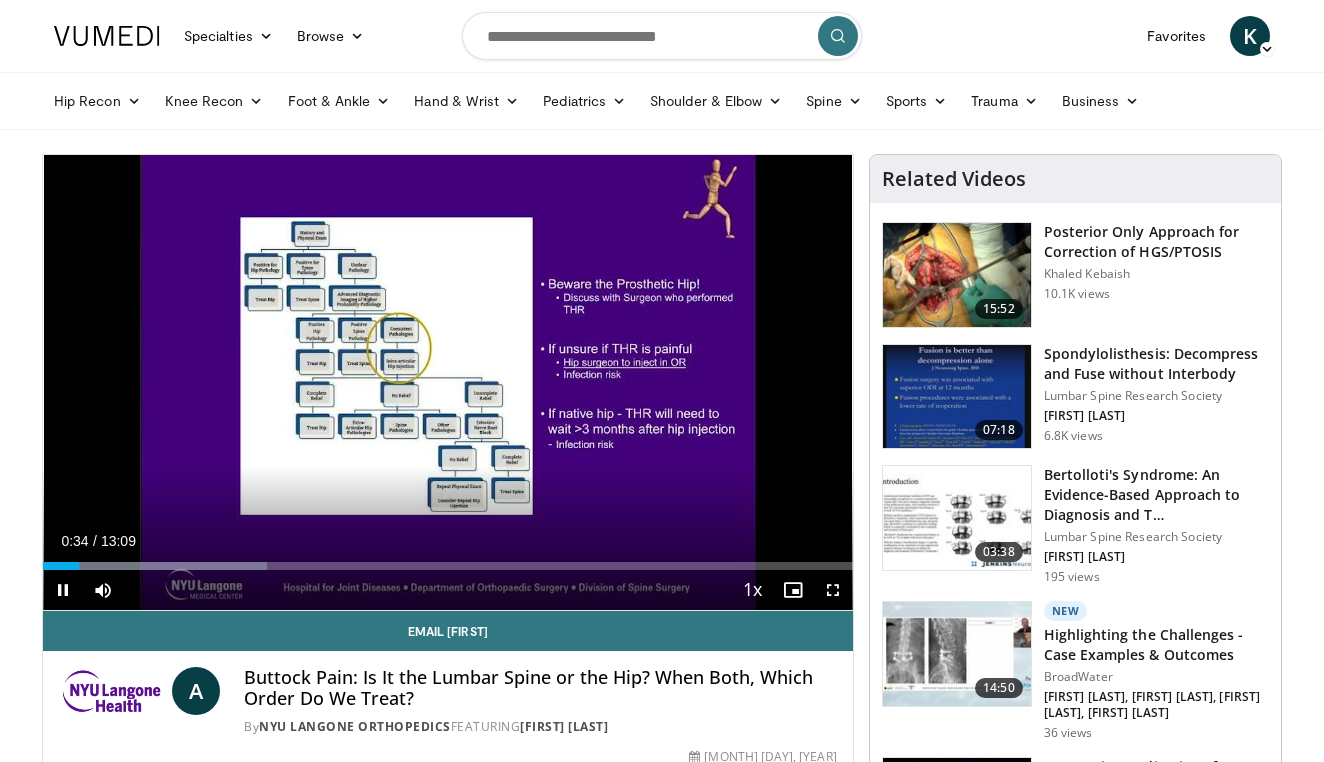 click at bounding box center [833, 590] 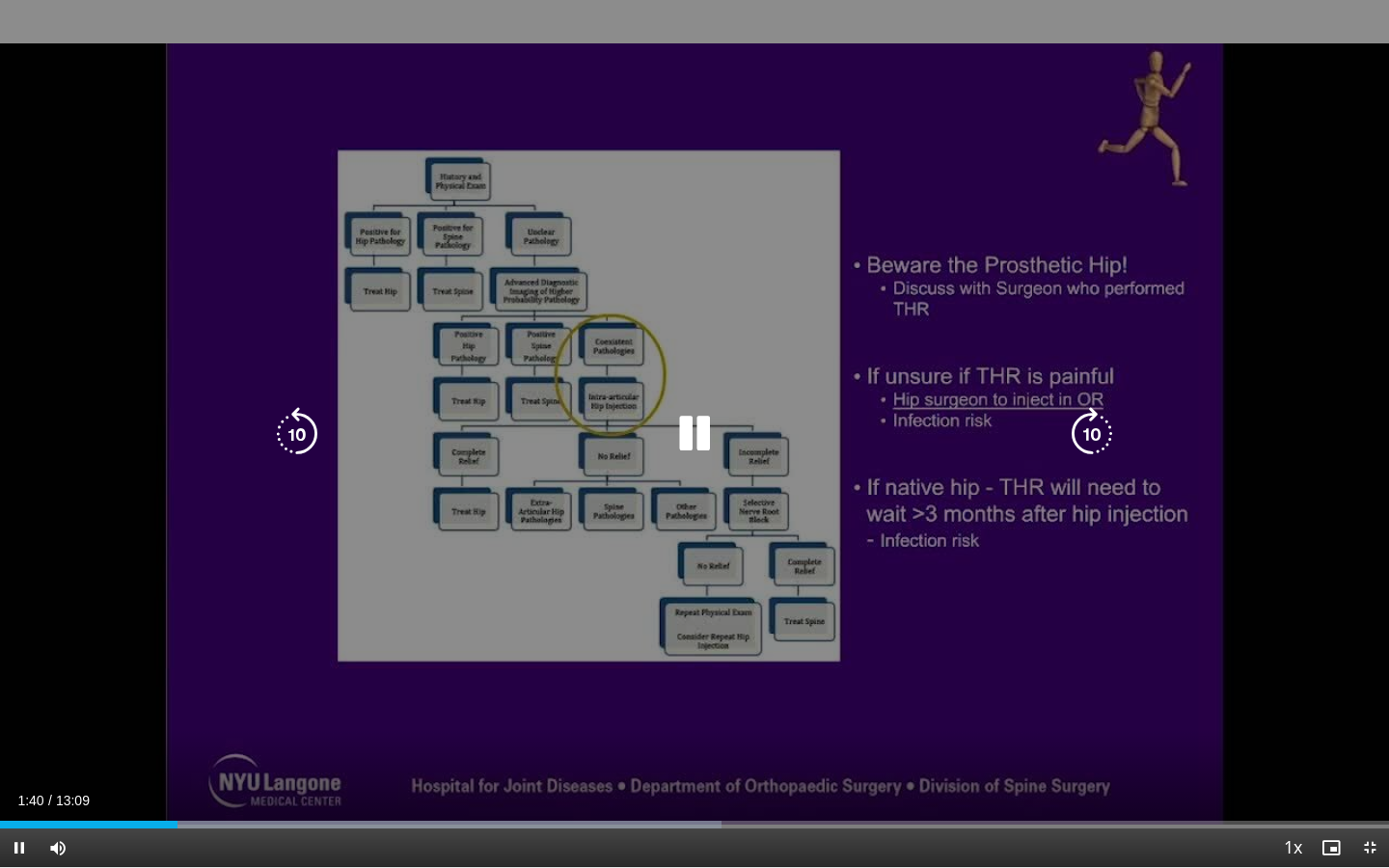 click at bounding box center [1092, 434] 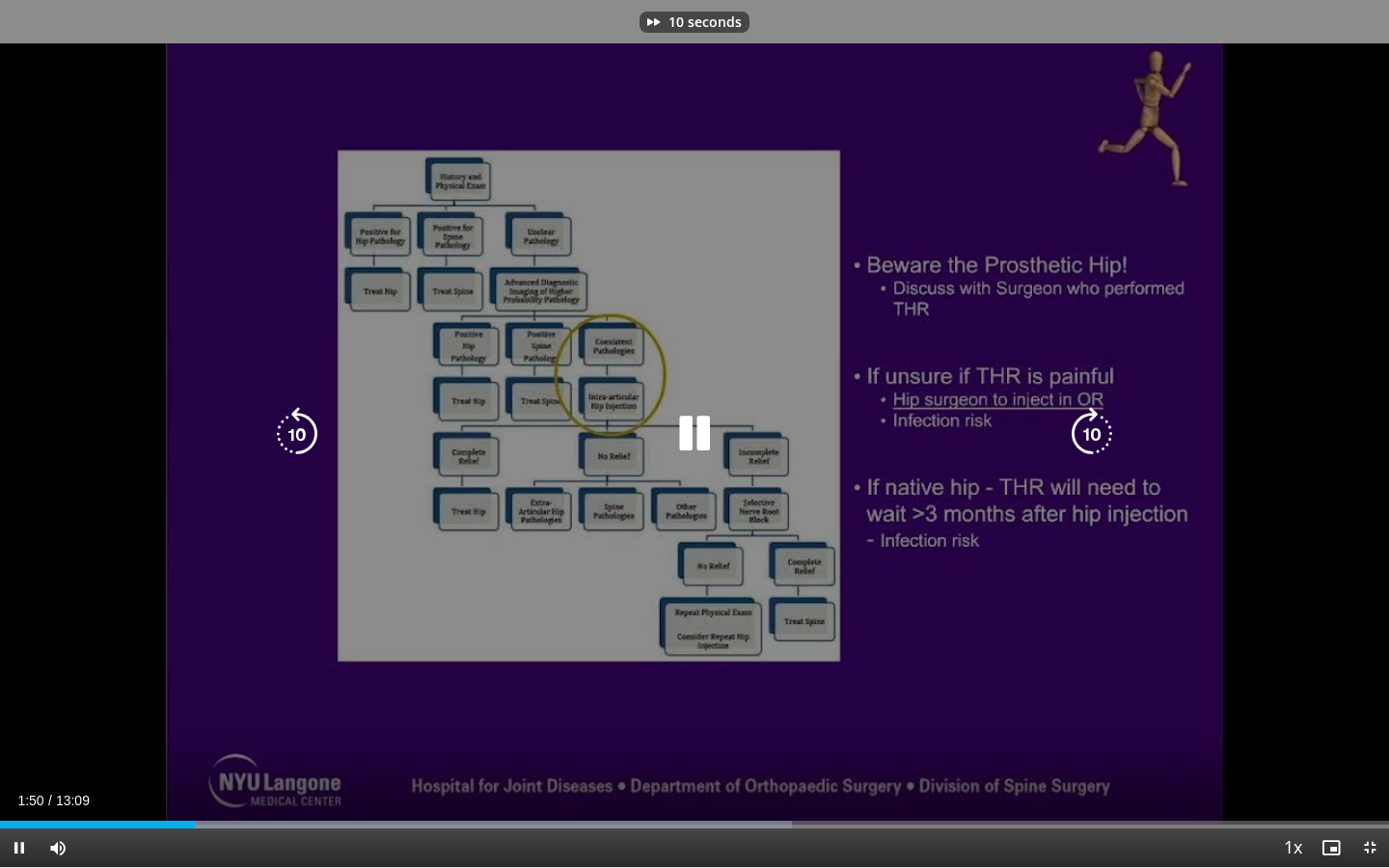 click at bounding box center [1092, 434] 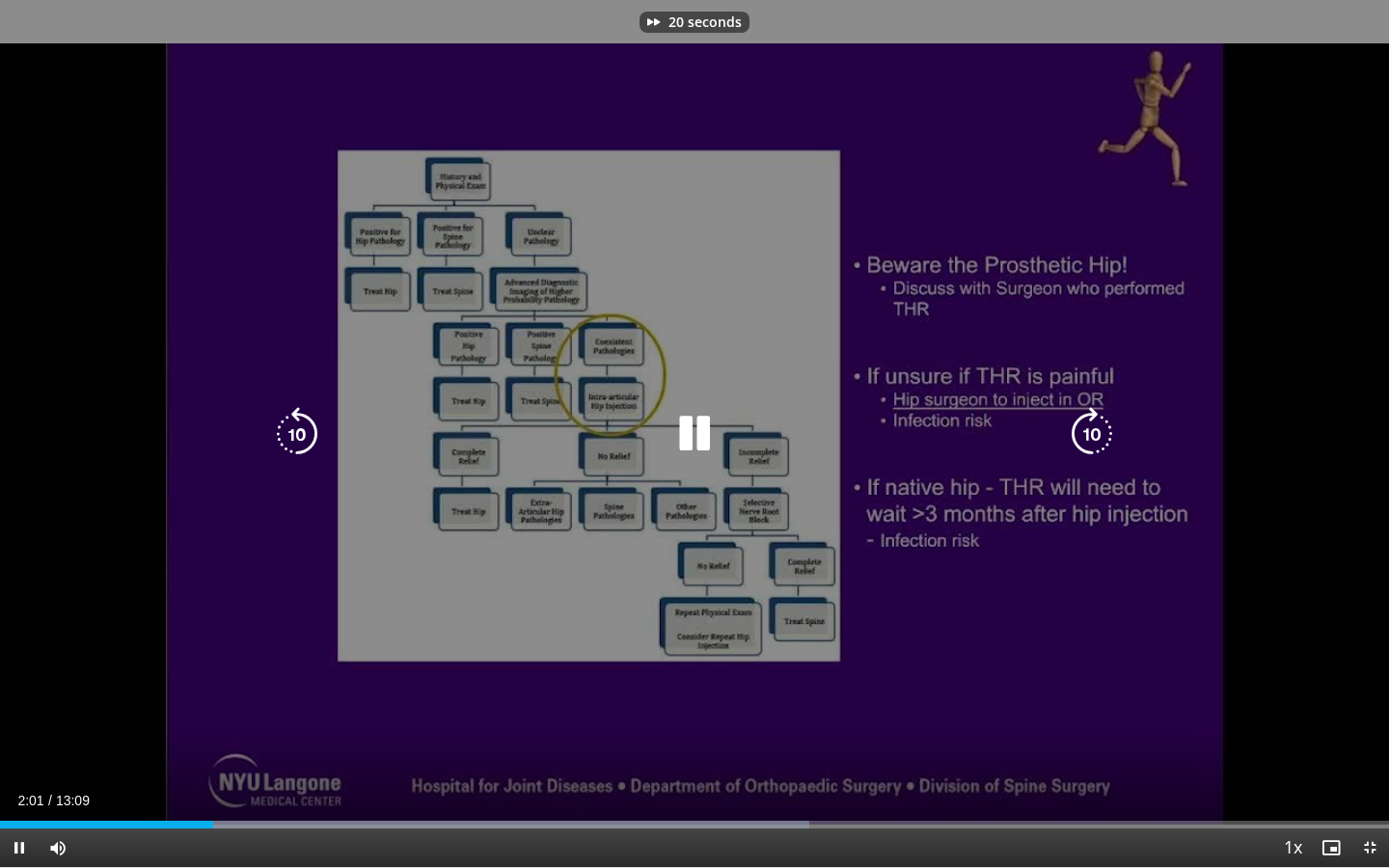 click at bounding box center [1092, 434] 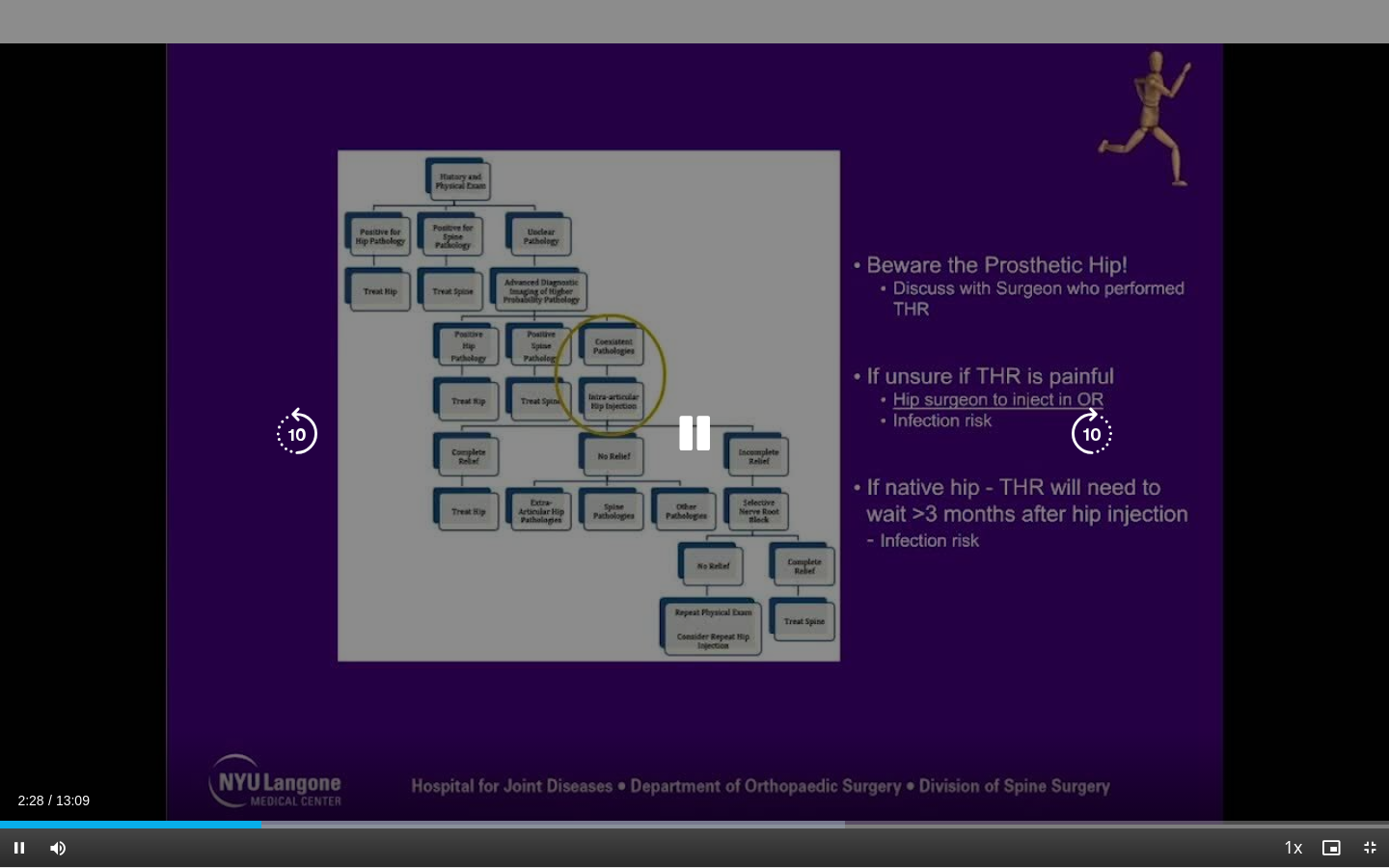 click at bounding box center [1092, 434] 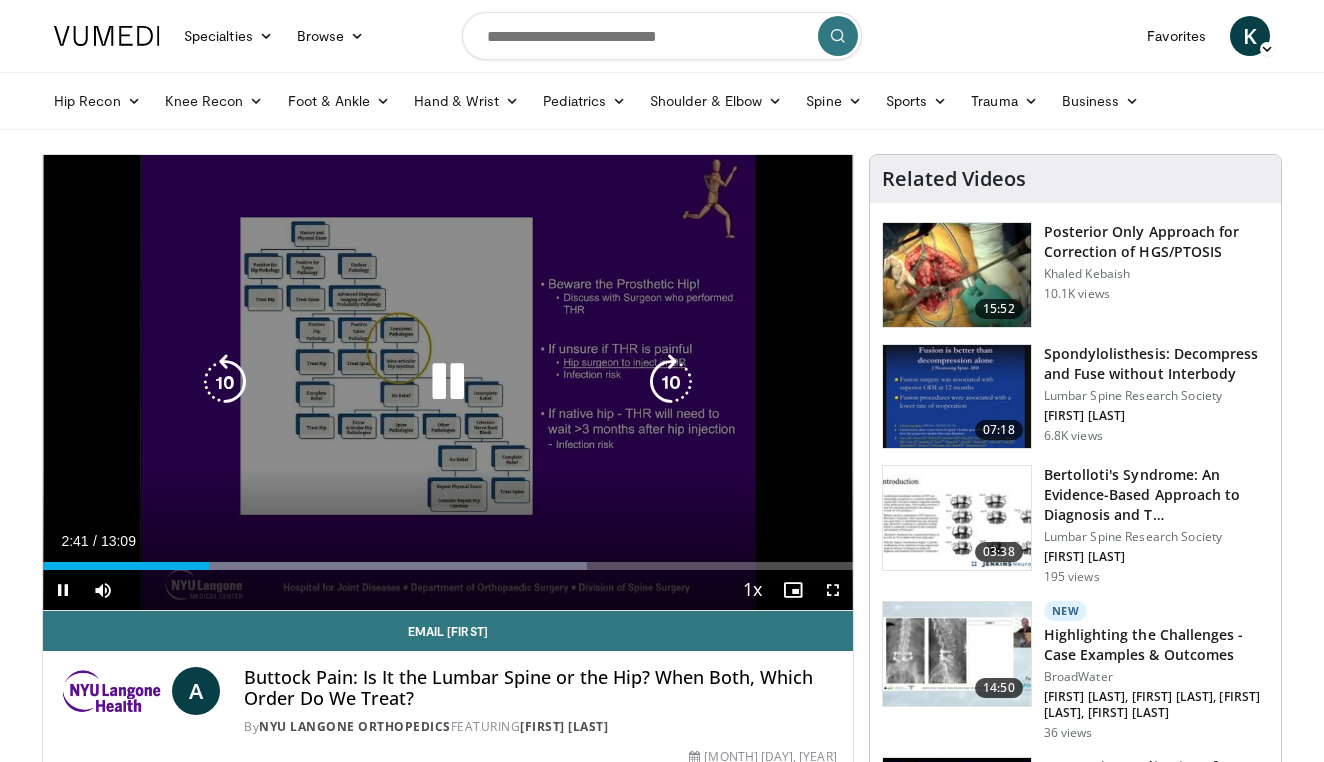 click at bounding box center [448, 382] 